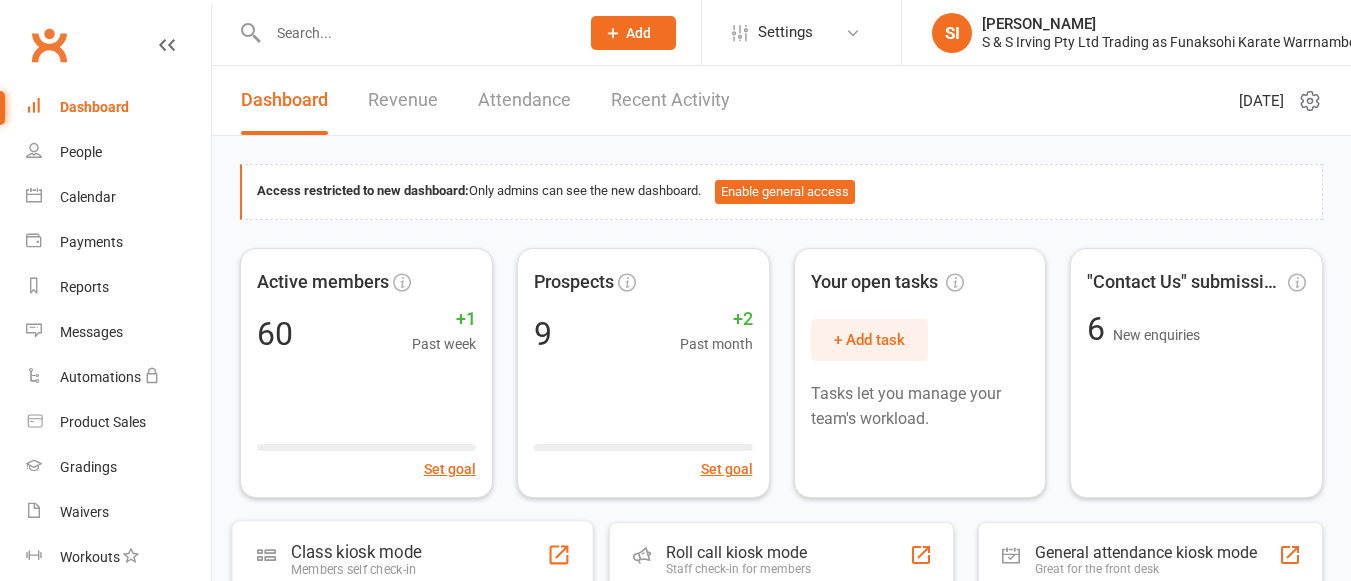 scroll, scrollTop: 0, scrollLeft: 0, axis: both 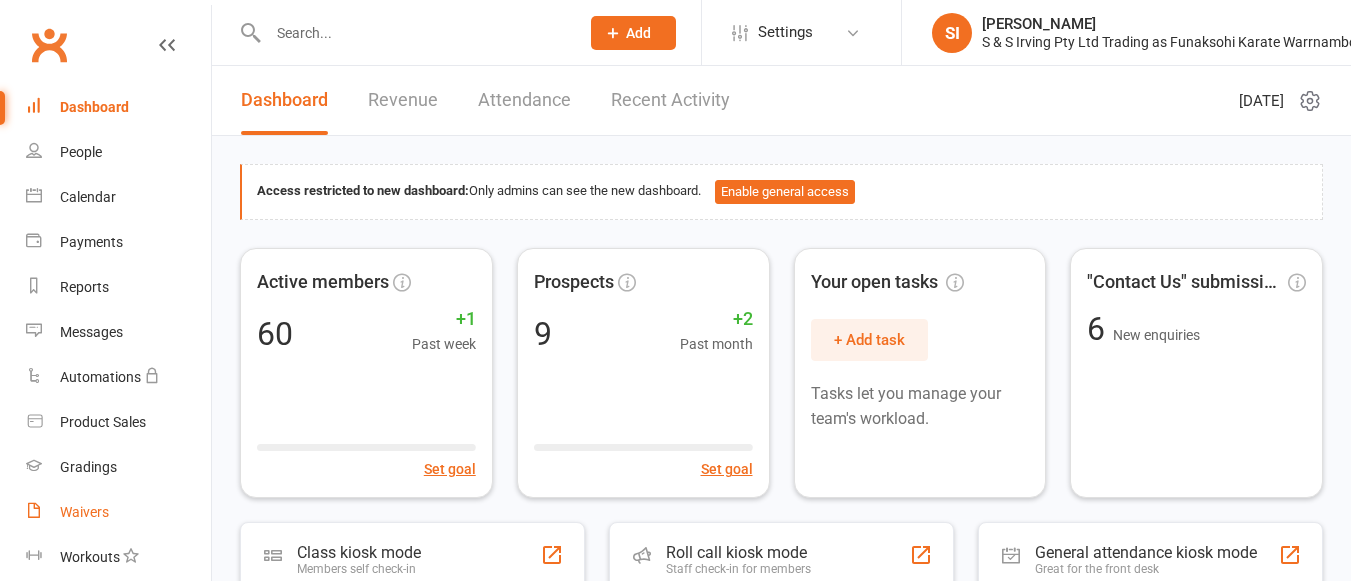 click on "Waivers" at bounding box center [84, 512] 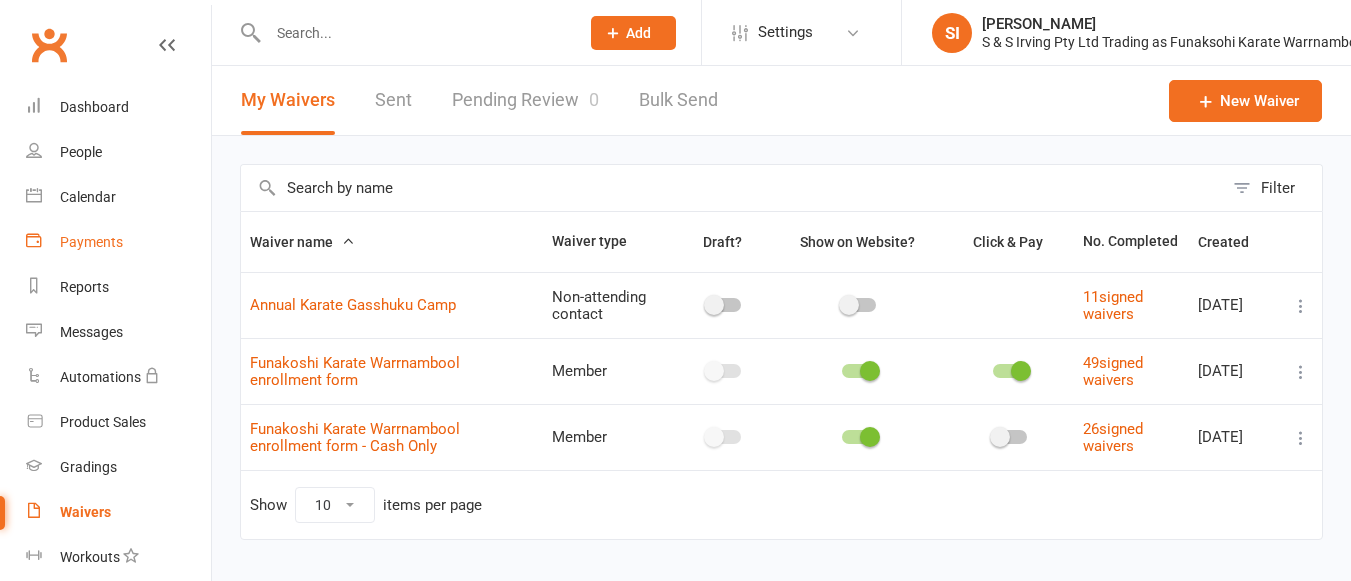 click on "Payments" at bounding box center (118, 242) 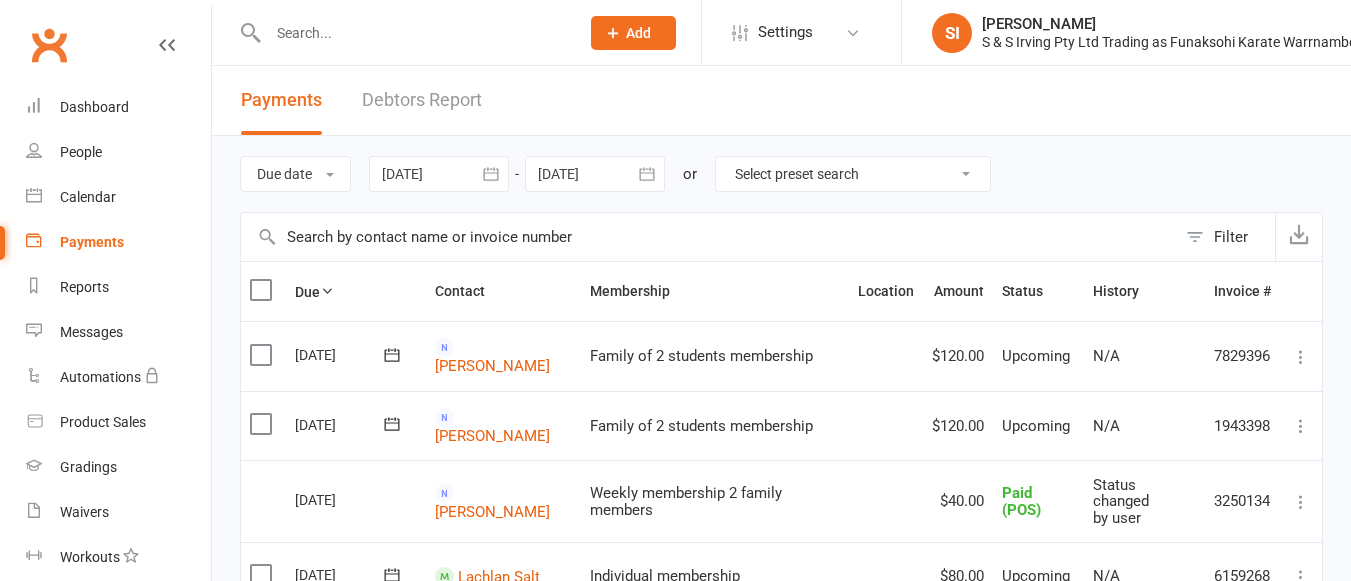 click 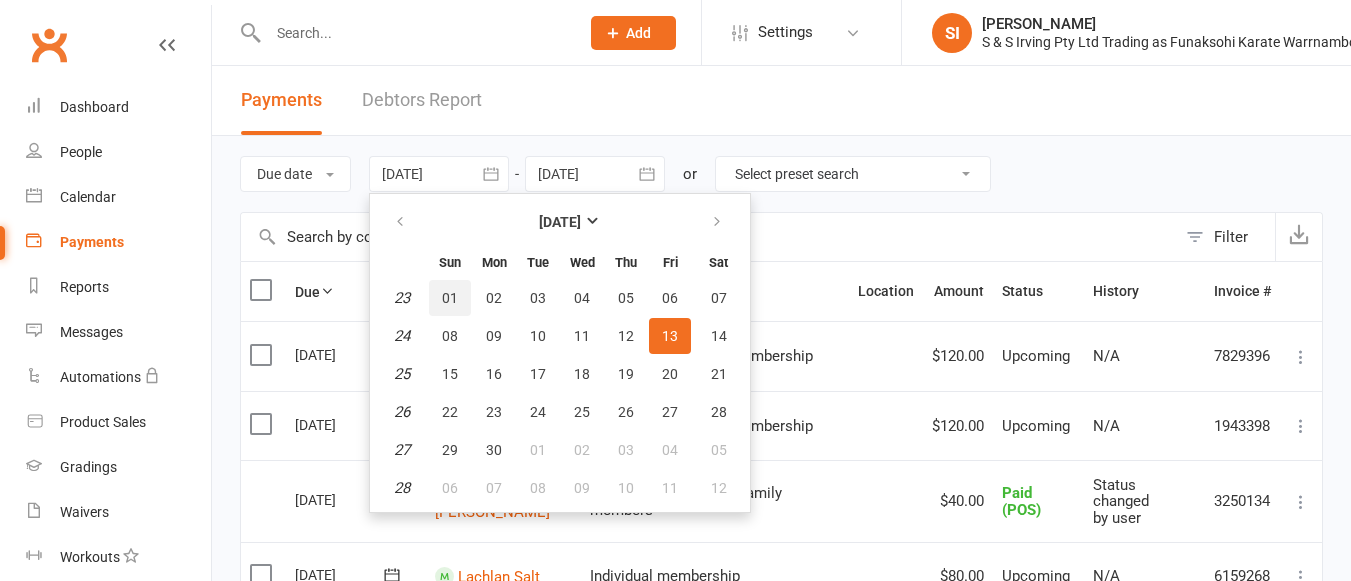 click on "01" at bounding box center [450, 298] 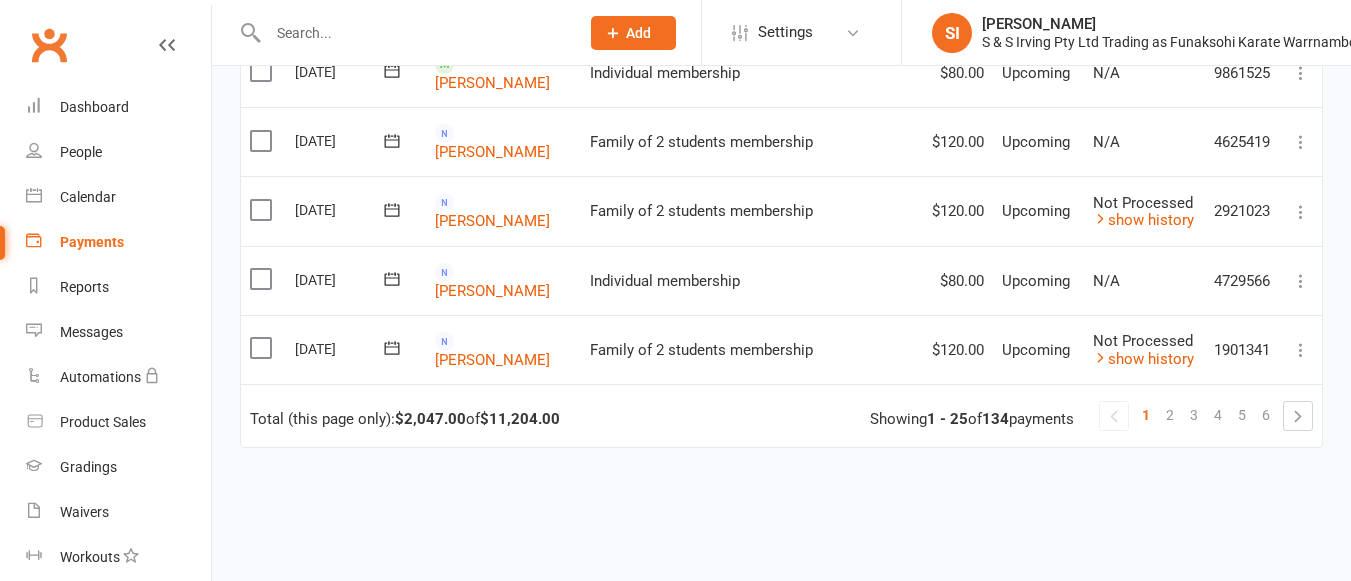 scroll, scrollTop: 1812, scrollLeft: 0, axis: vertical 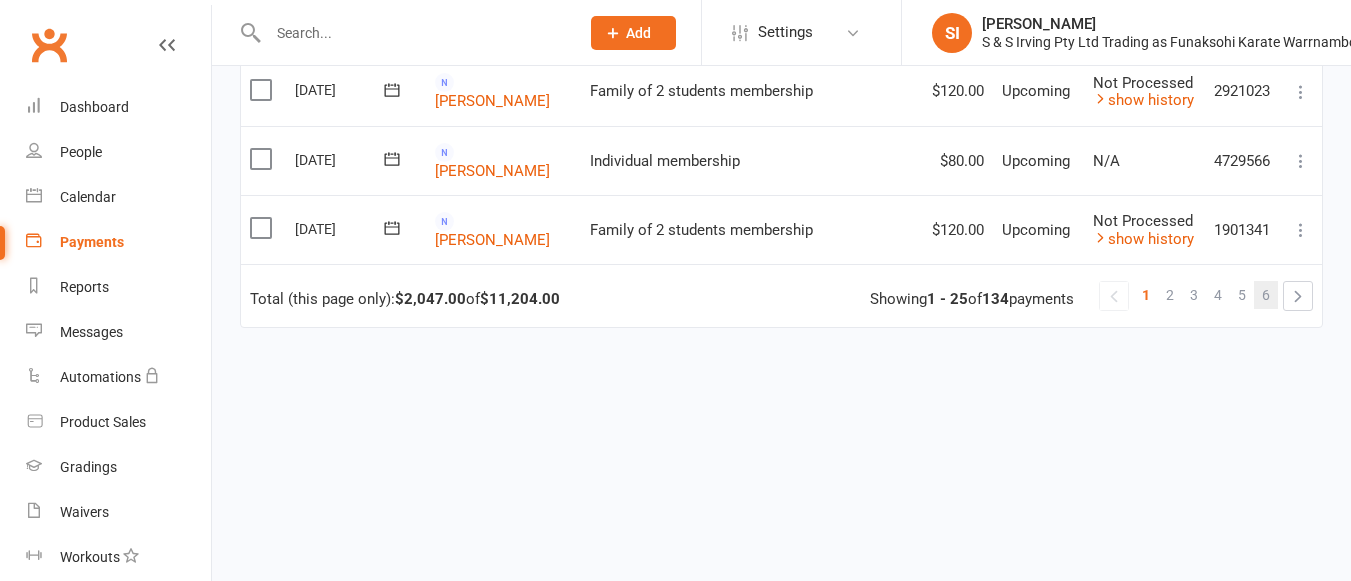 click on "6" at bounding box center [1266, 295] 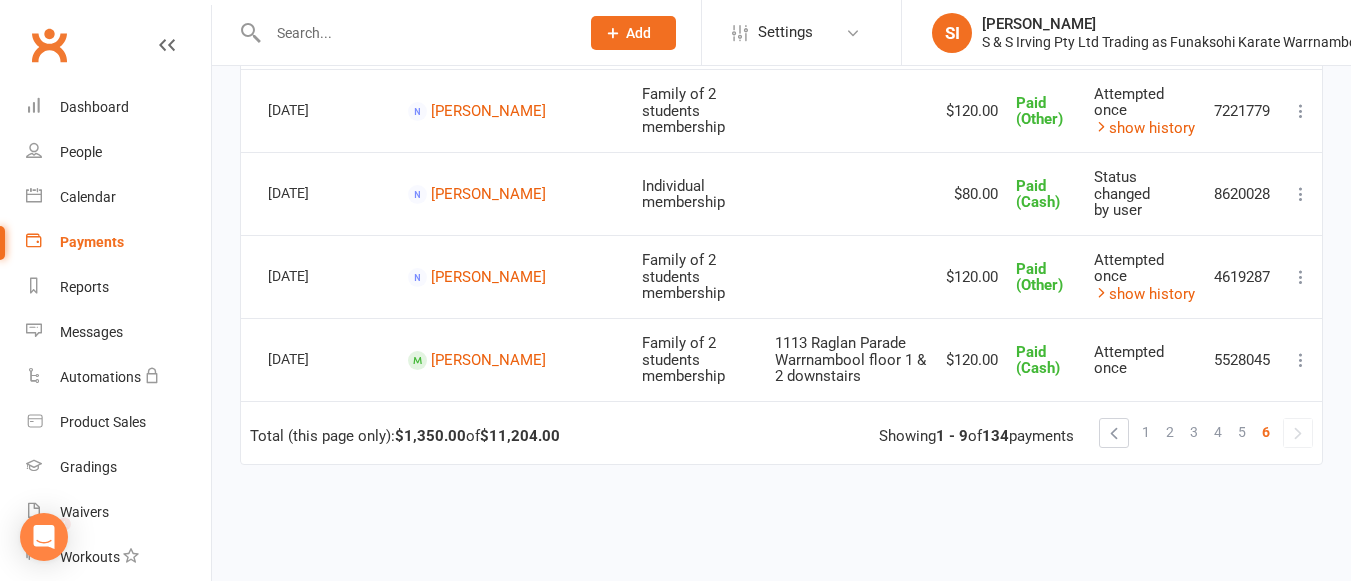 scroll, scrollTop: 439, scrollLeft: 0, axis: vertical 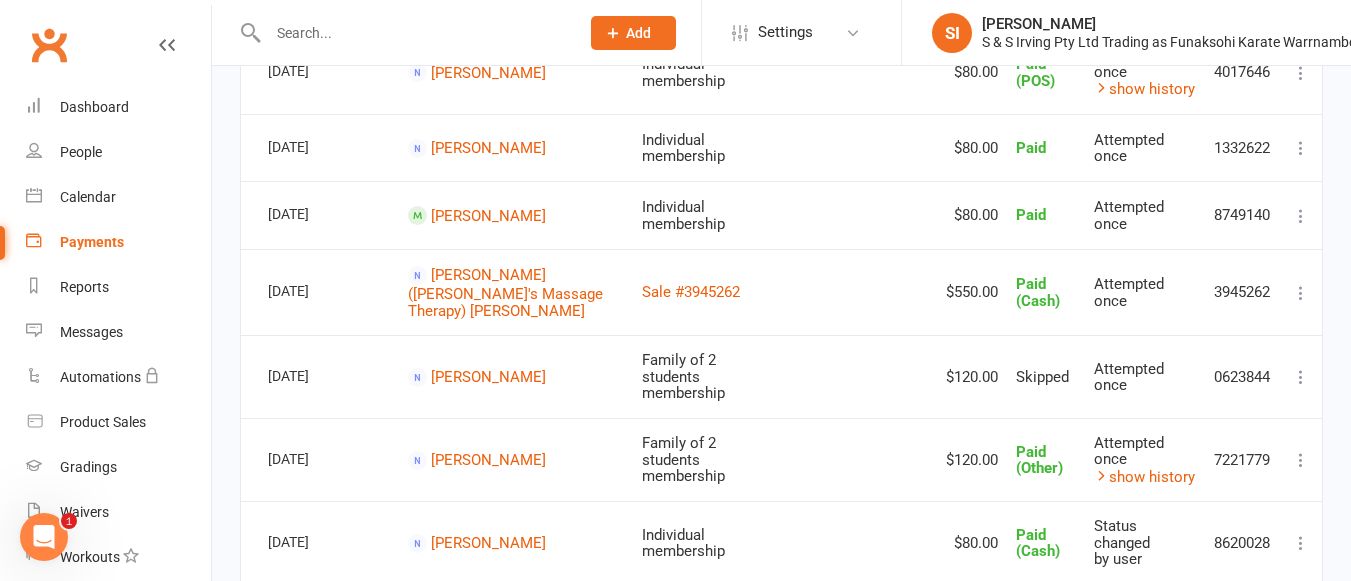 click on "Paid" at bounding box center [1045, 148] 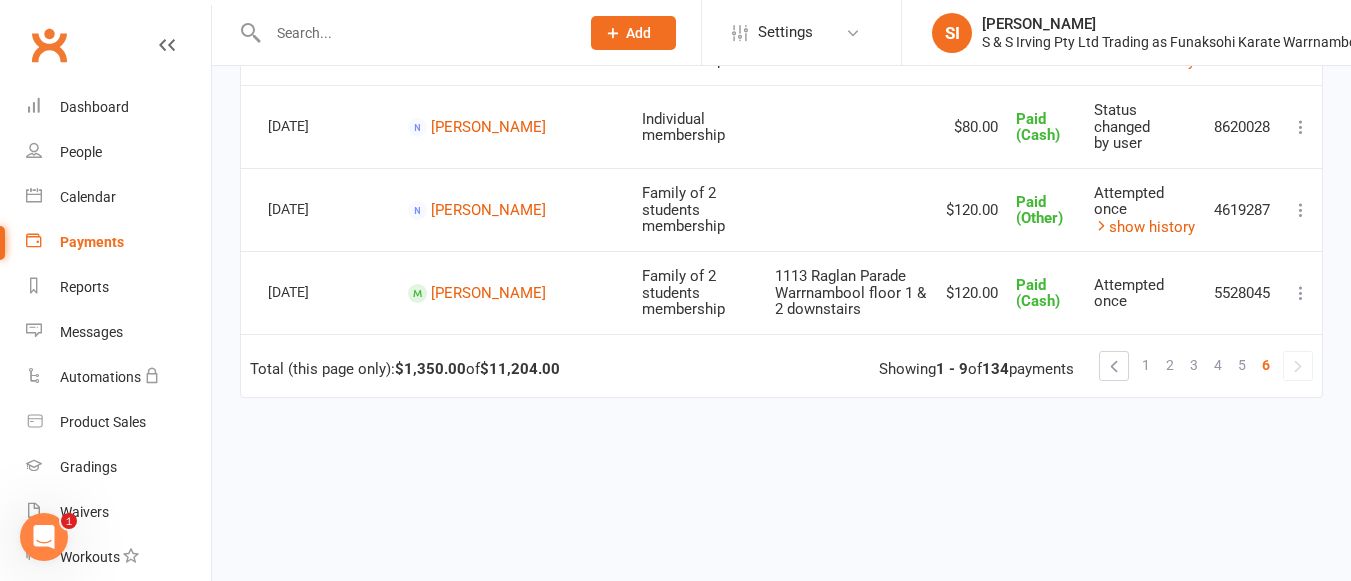 scroll, scrollTop: 789, scrollLeft: 0, axis: vertical 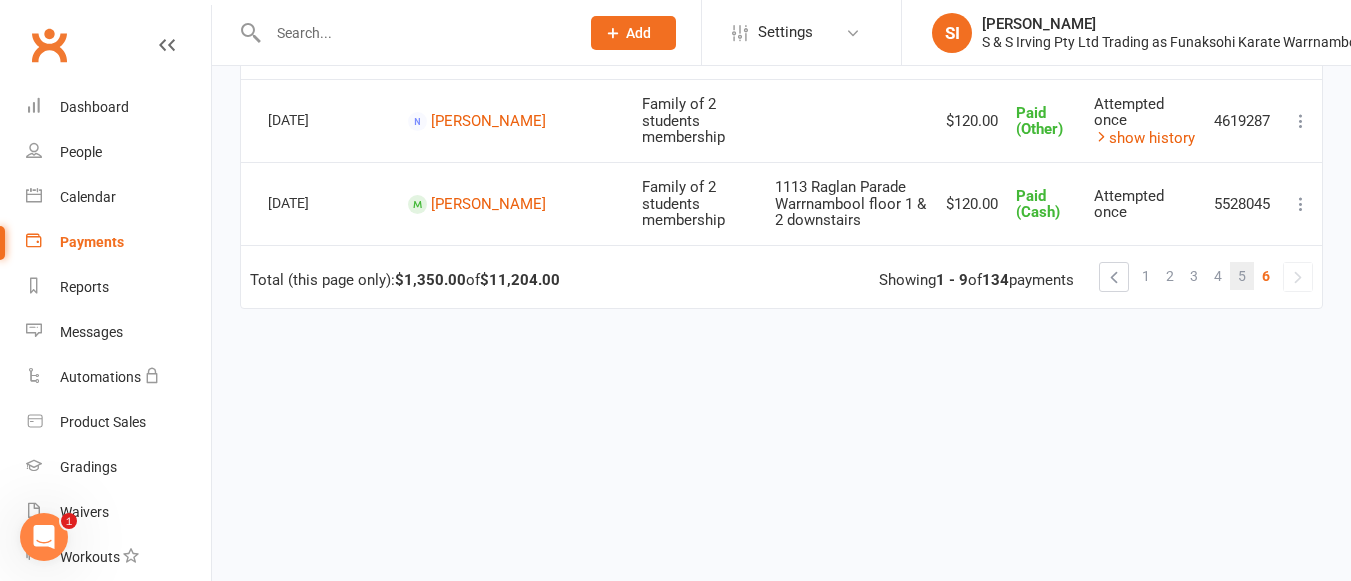 click on "5" at bounding box center (1242, 276) 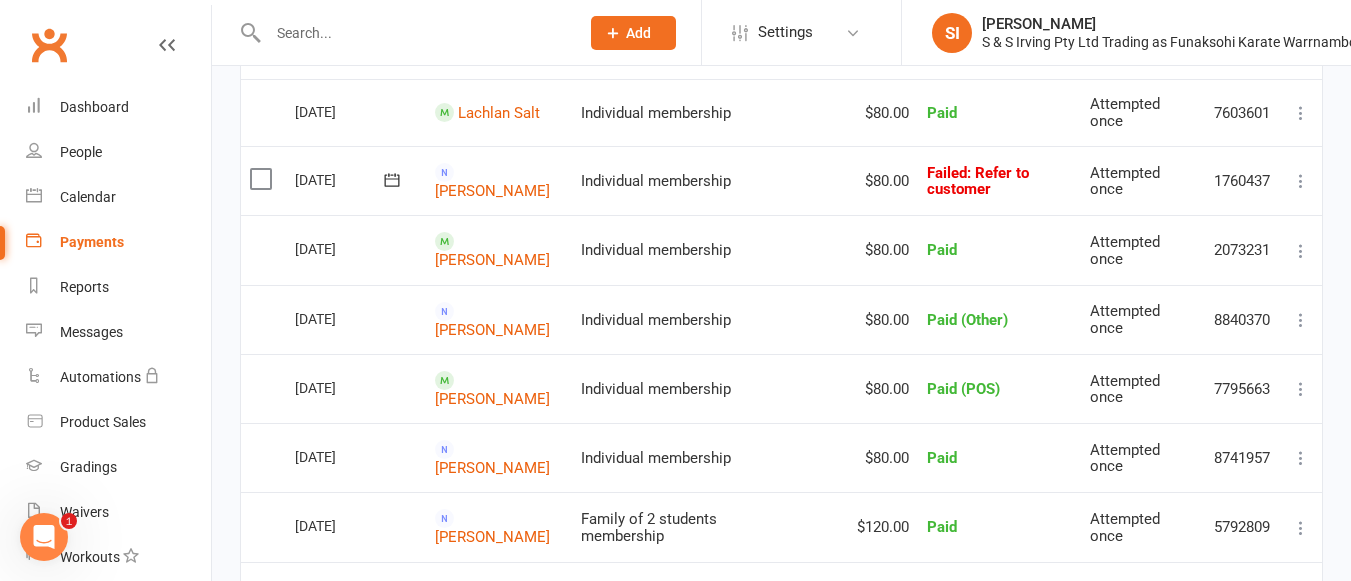 scroll, scrollTop: 856, scrollLeft: 0, axis: vertical 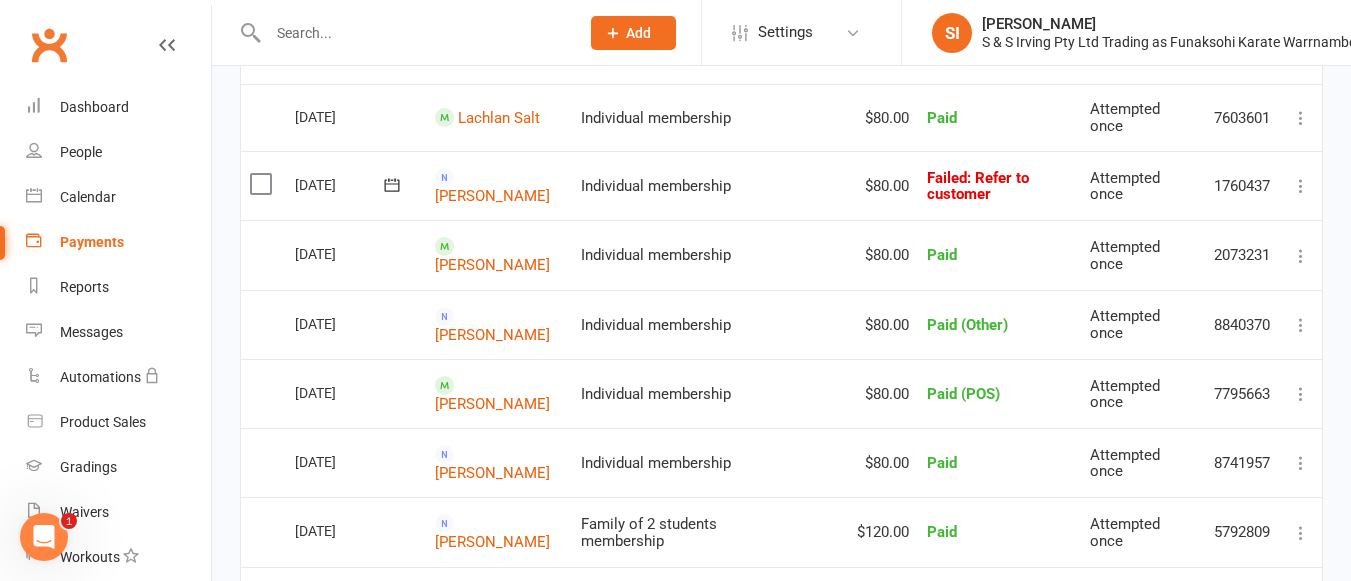 click at bounding box center (1301, 186) 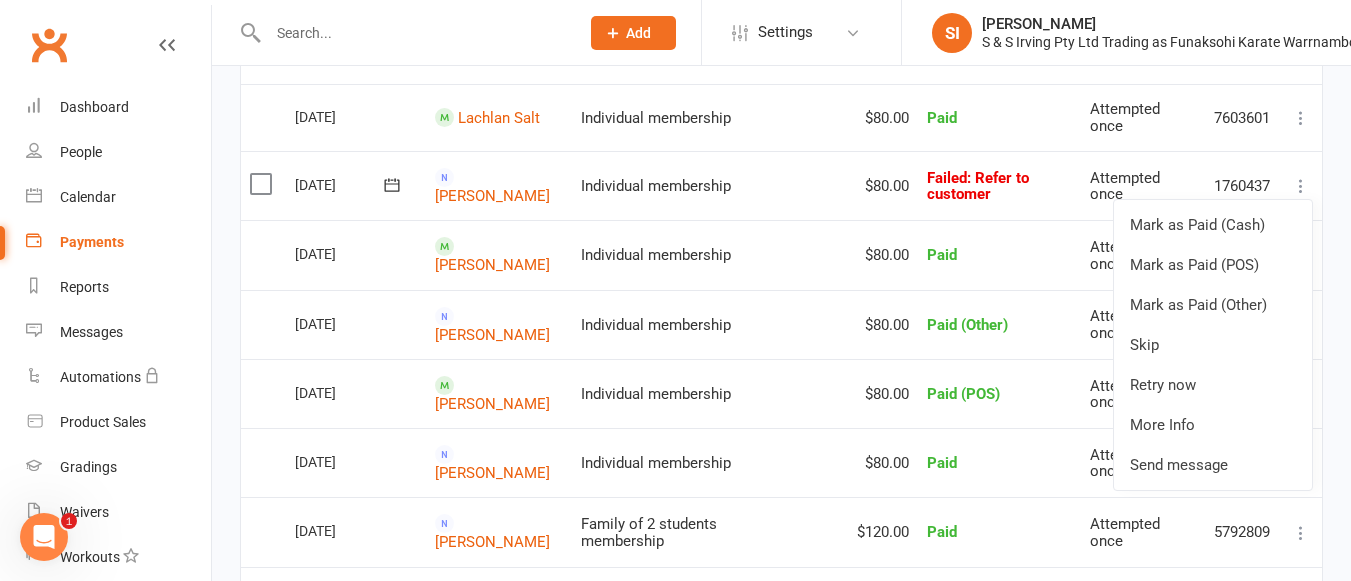 drag, startPoint x: 1297, startPoint y: 176, endPoint x: 1307, endPoint y: 179, distance: 10.440307 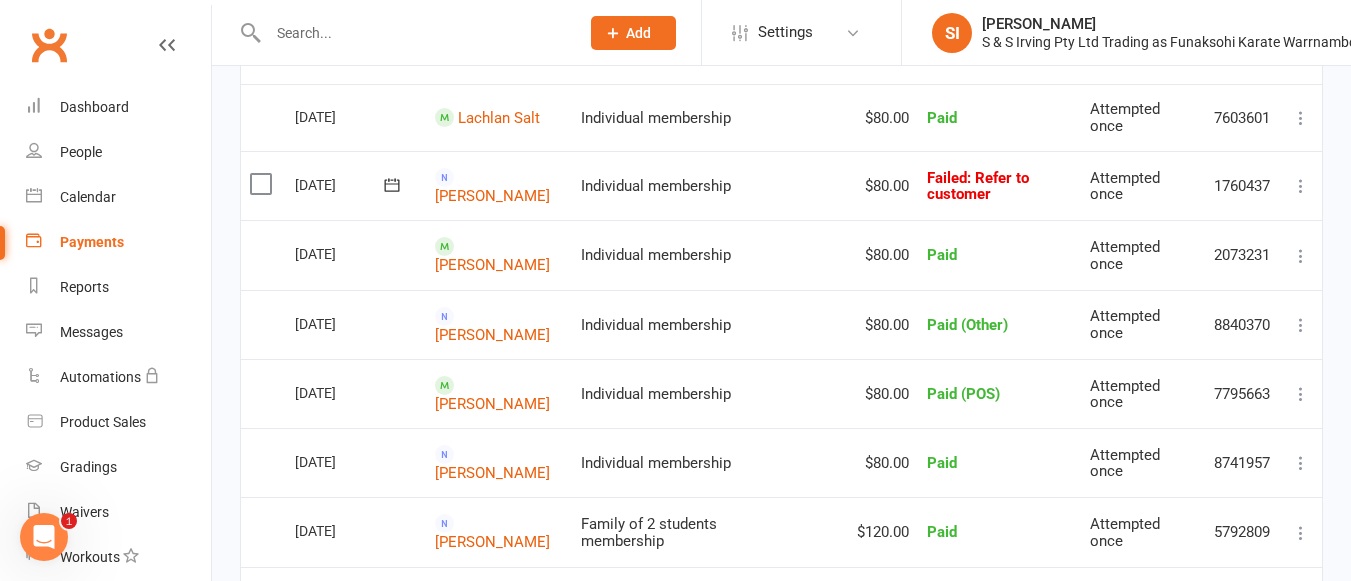 click at bounding box center (1301, 186) 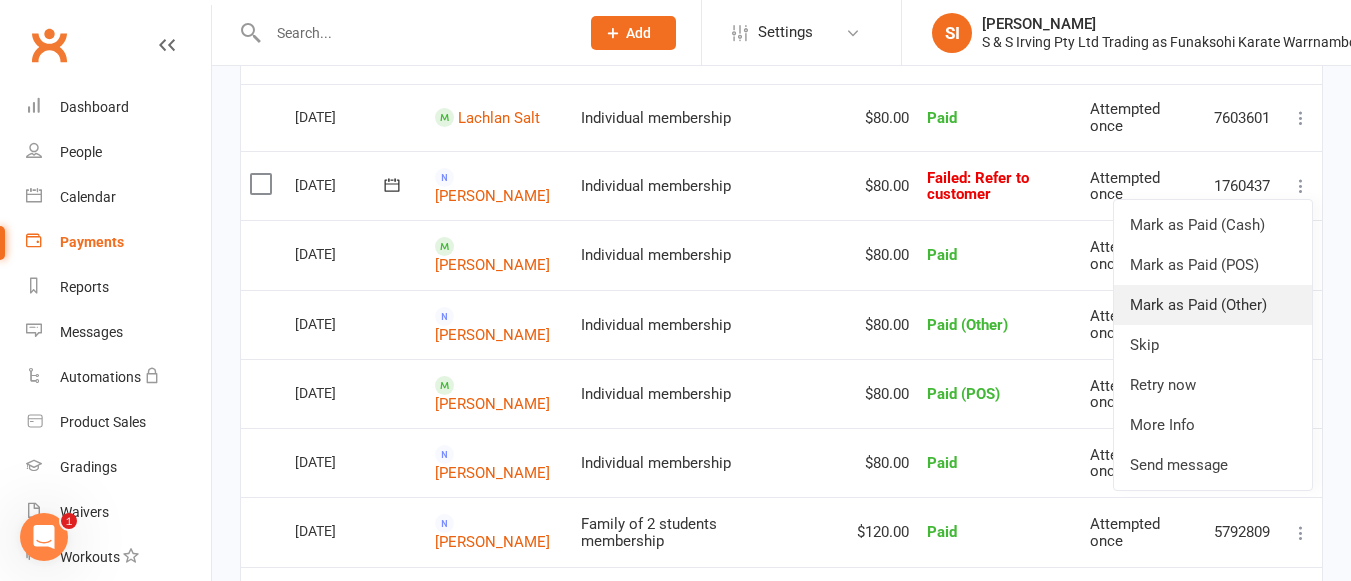 click on "Mark as Paid (Other)" at bounding box center [1213, 305] 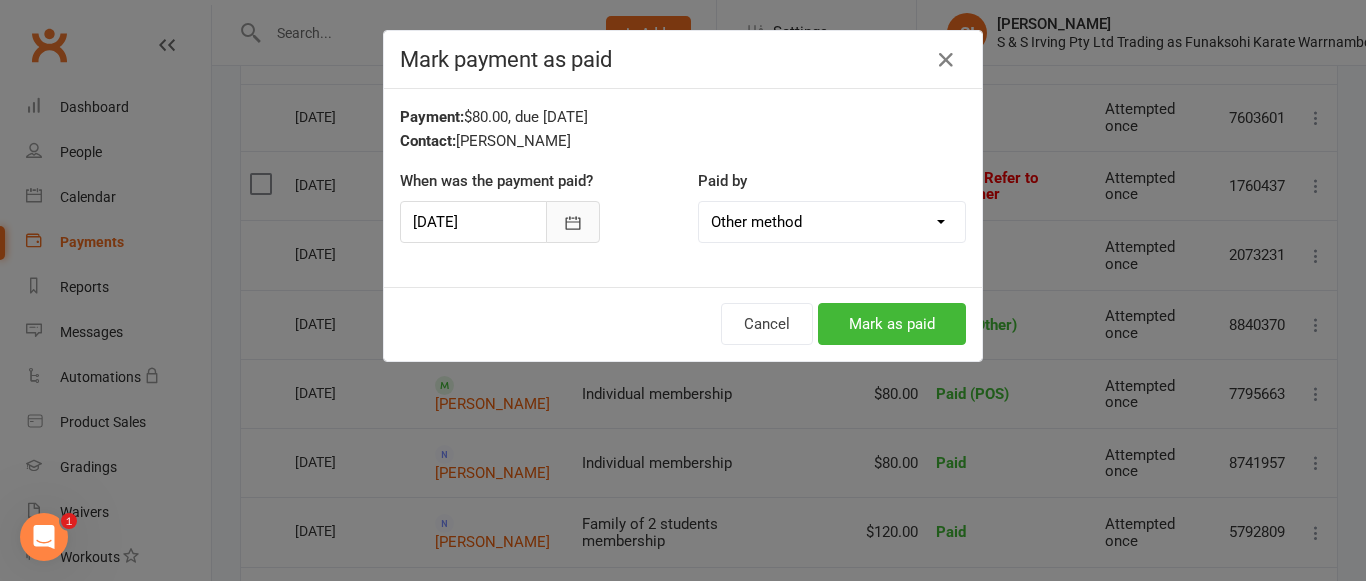 click 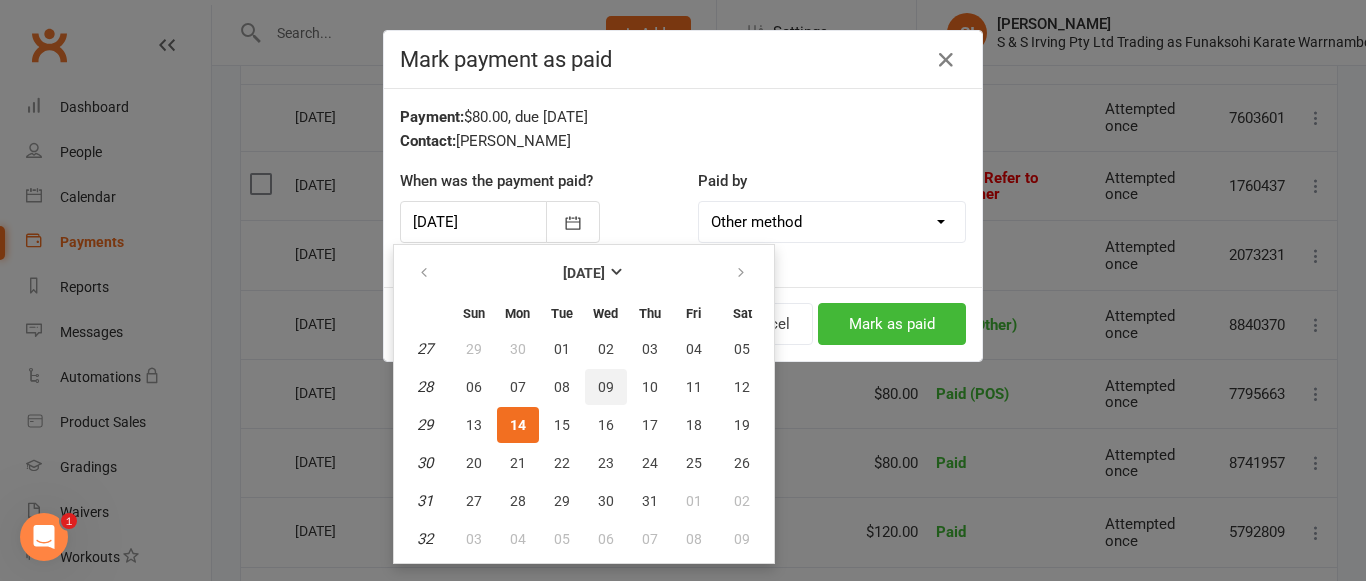 click on "09" at bounding box center (606, 387) 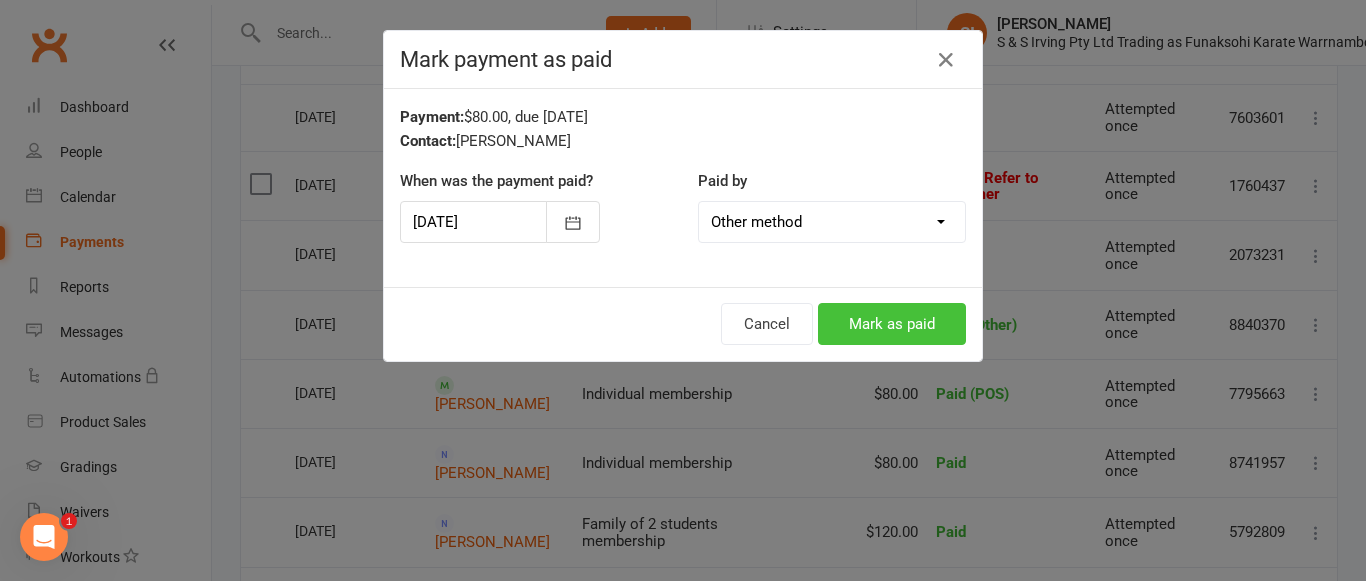 click on "Mark as paid" at bounding box center (892, 324) 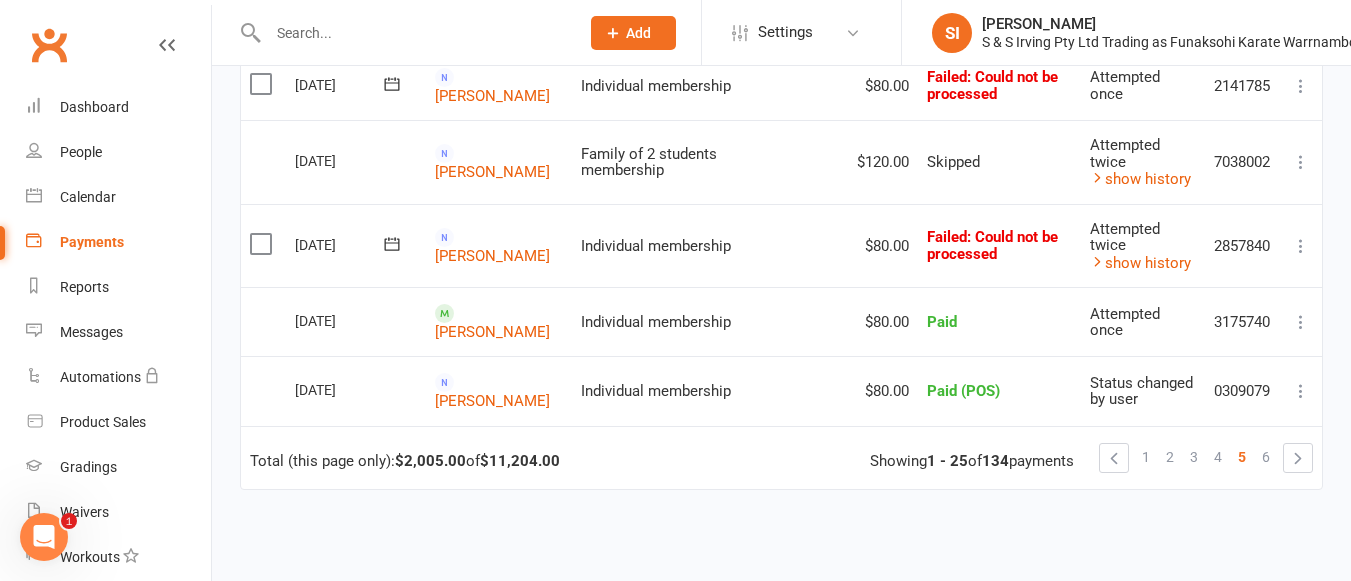 scroll, scrollTop: 1675, scrollLeft: 0, axis: vertical 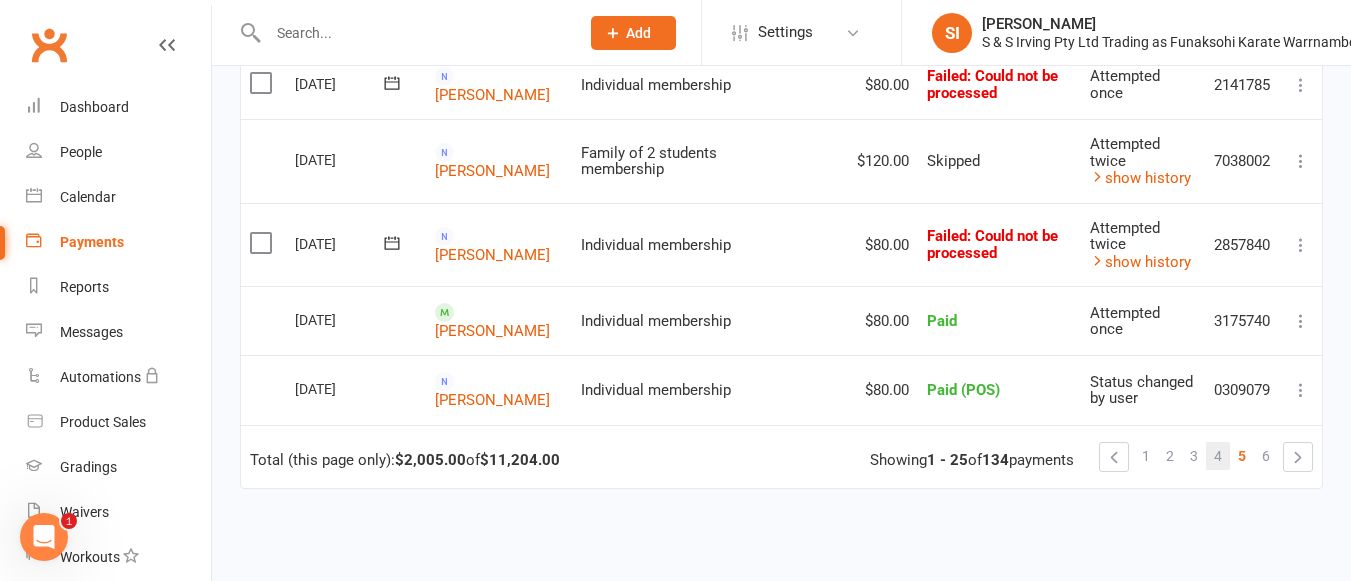 click on "4" at bounding box center (1218, 456) 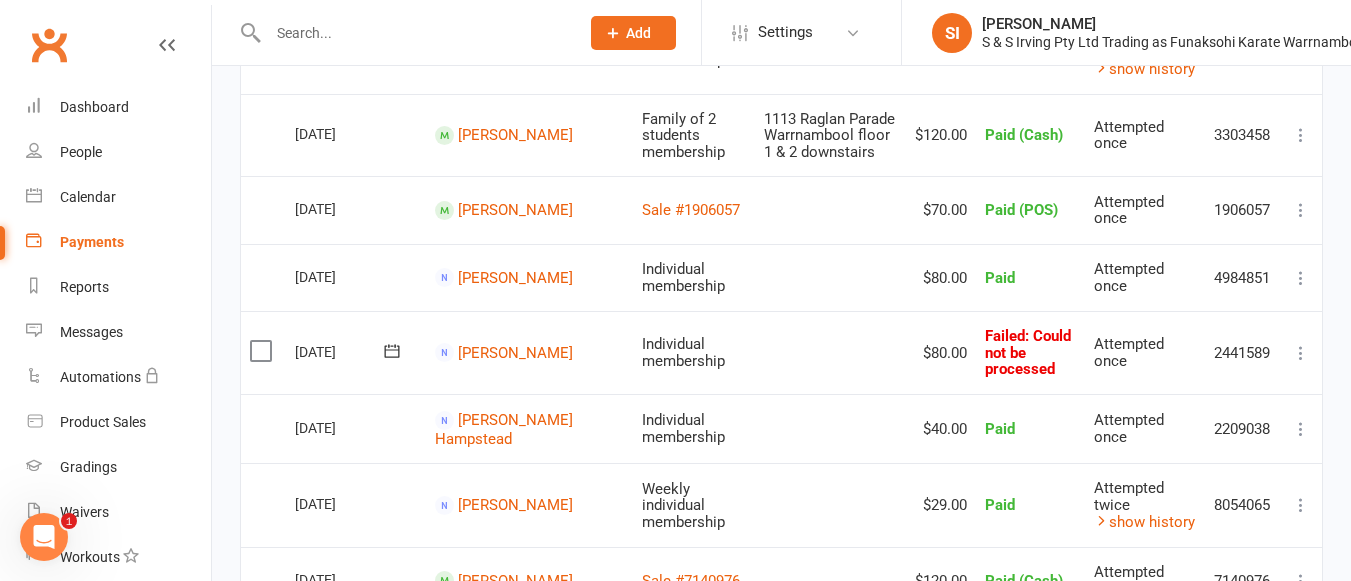 scroll, scrollTop: 883, scrollLeft: 0, axis: vertical 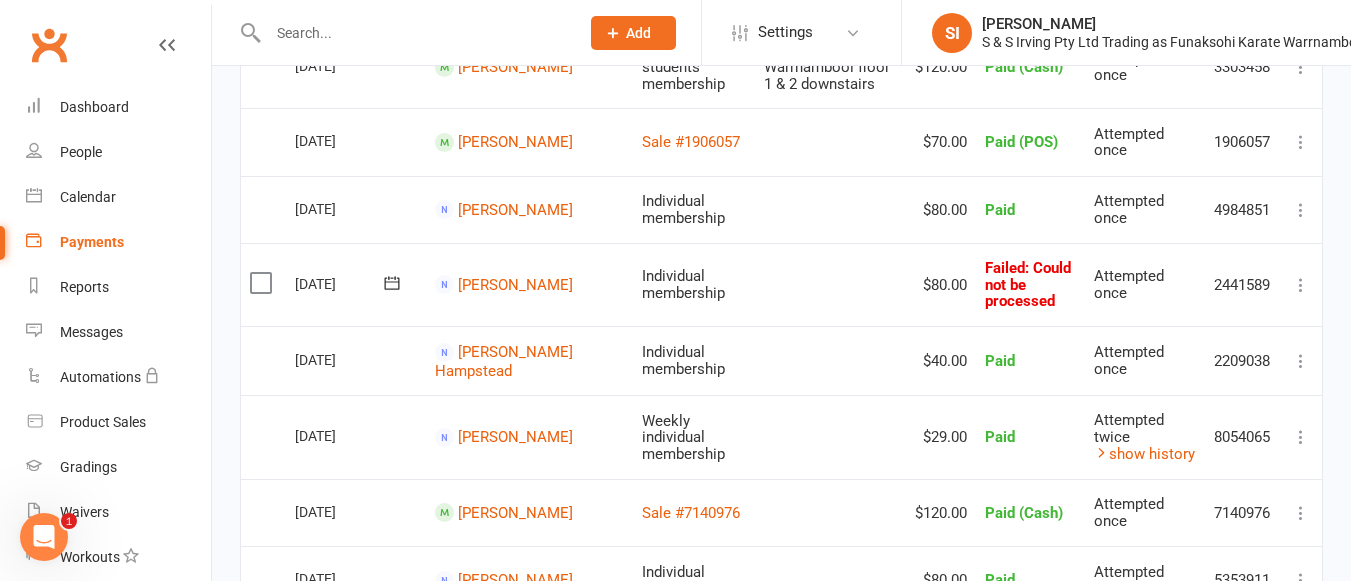 click at bounding box center (1301, 285) 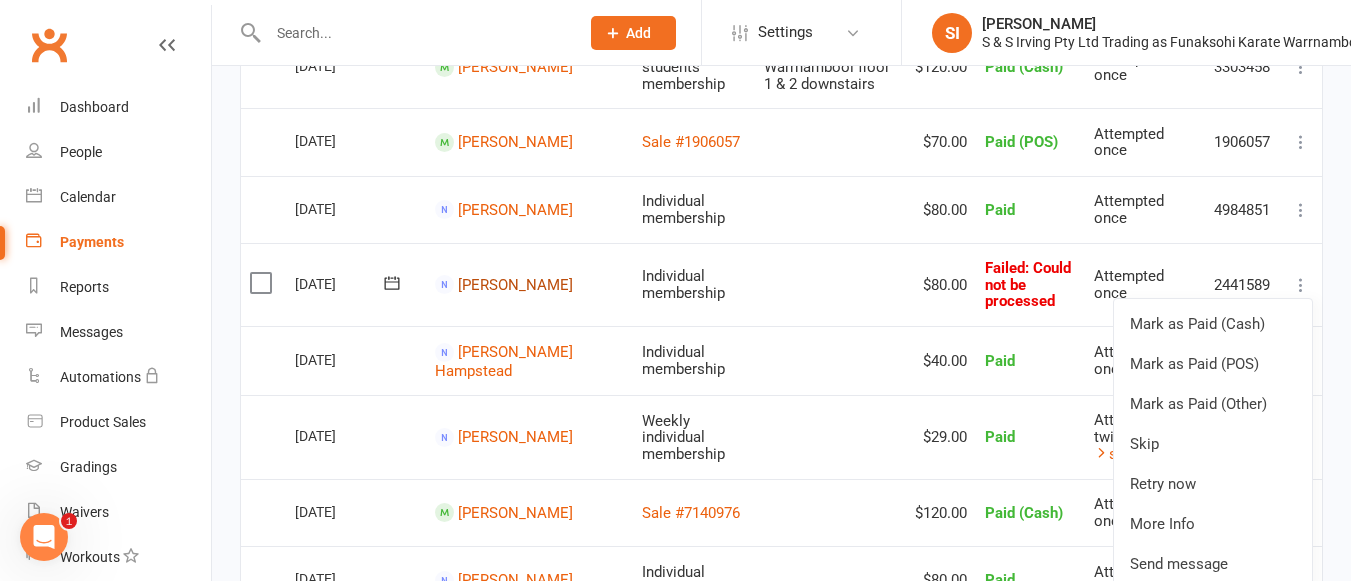 click on "Maria Carras-Kerr" at bounding box center [515, 285] 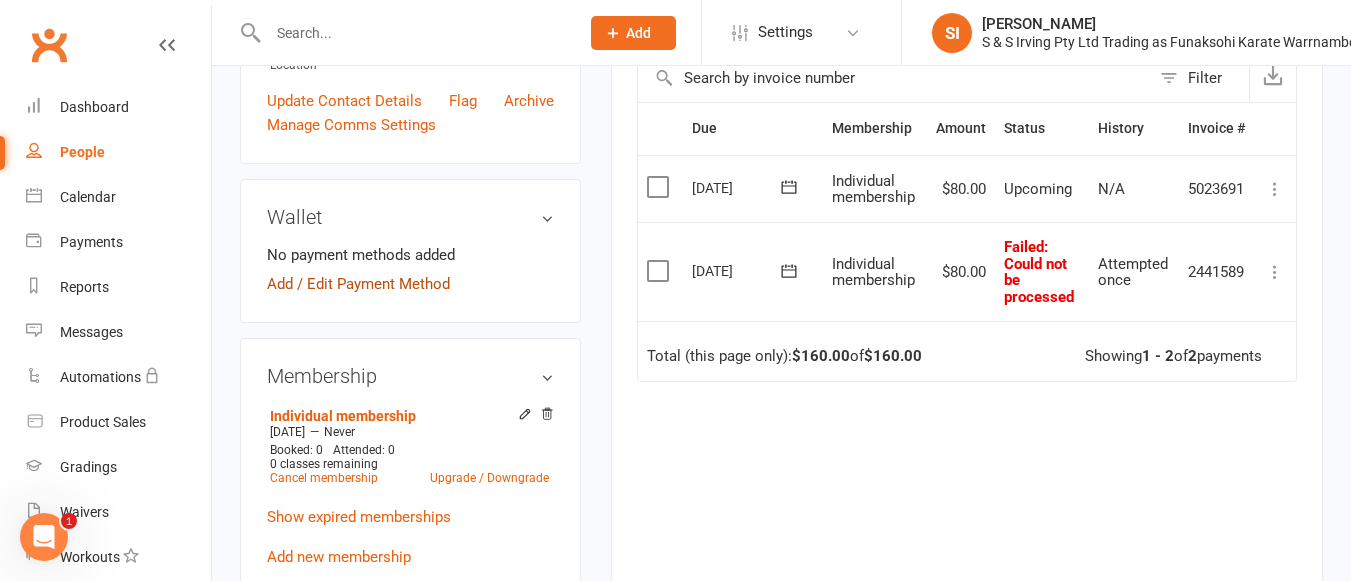 scroll, scrollTop: 496, scrollLeft: 0, axis: vertical 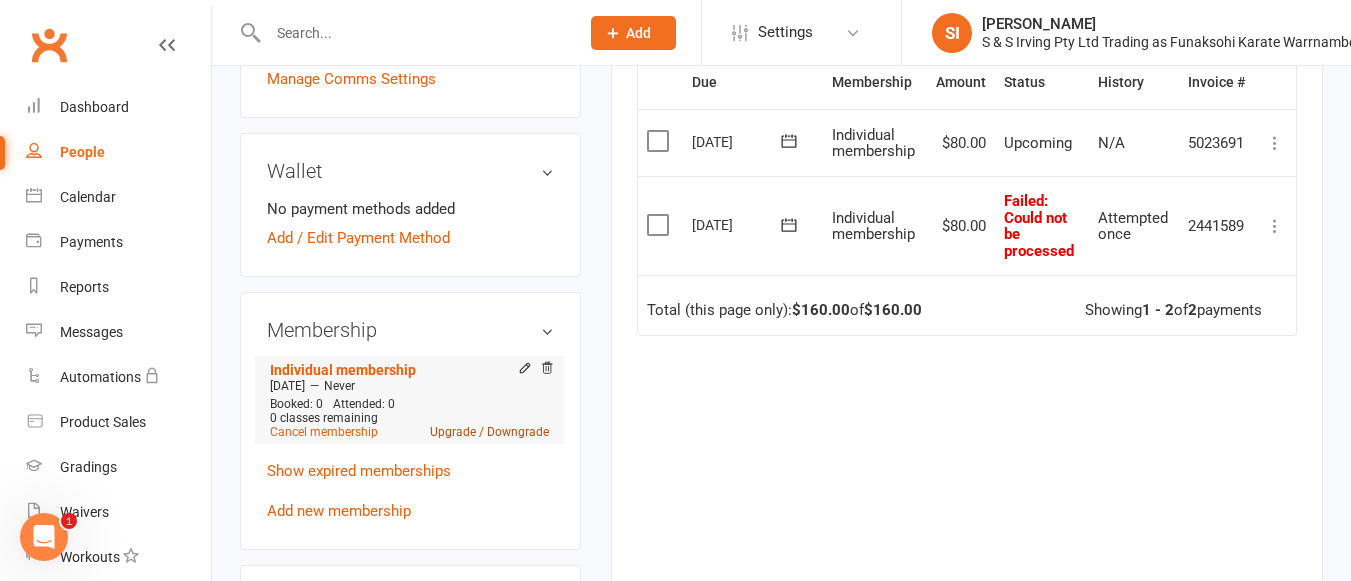 click on "Upgrade / Downgrade" at bounding box center (489, 432) 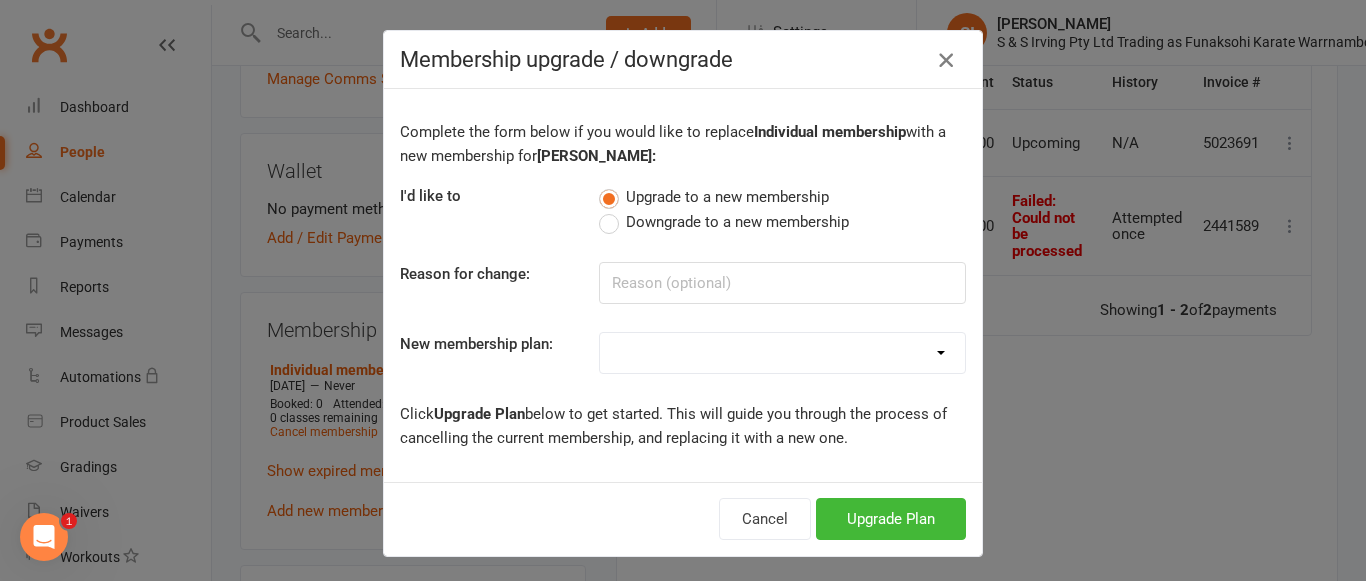 click at bounding box center (946, 60) 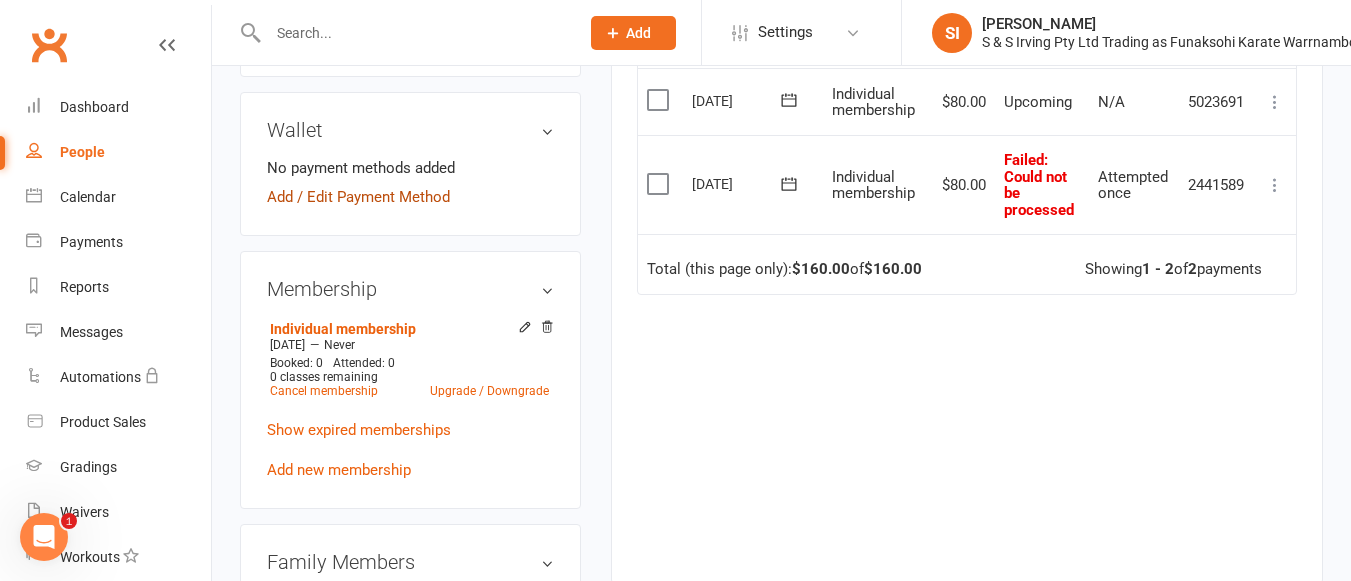 scroll, scrollTop: 0, scrollLeft: 0, axis: both 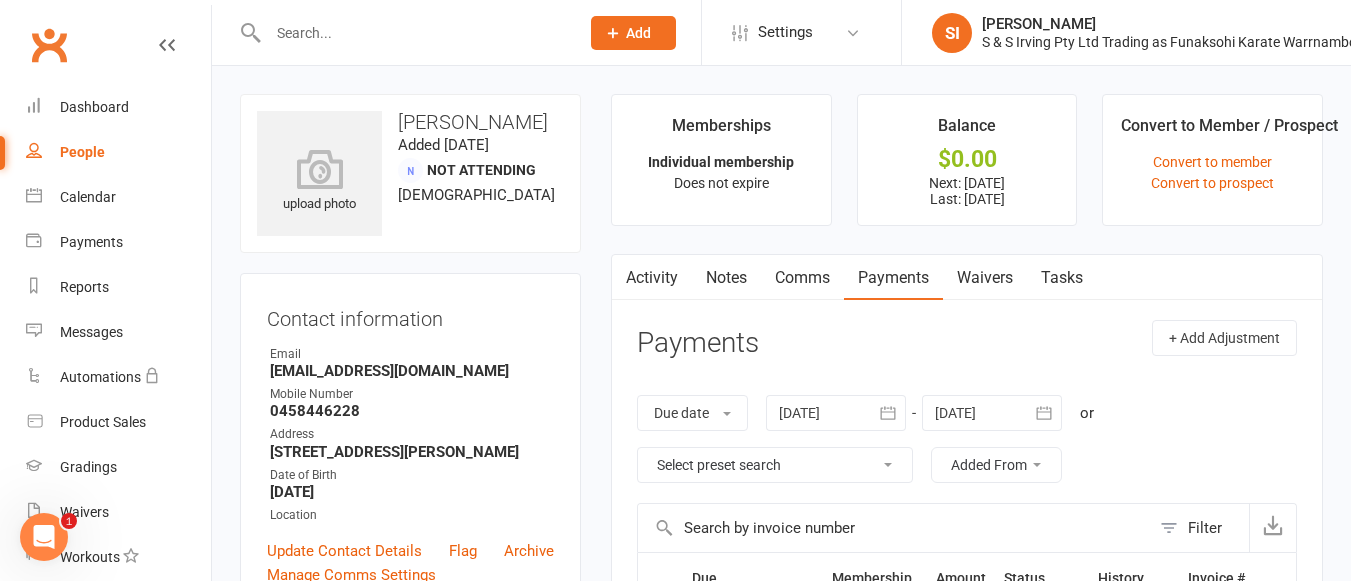 click on "Payments" at bounding box center (893, 278) 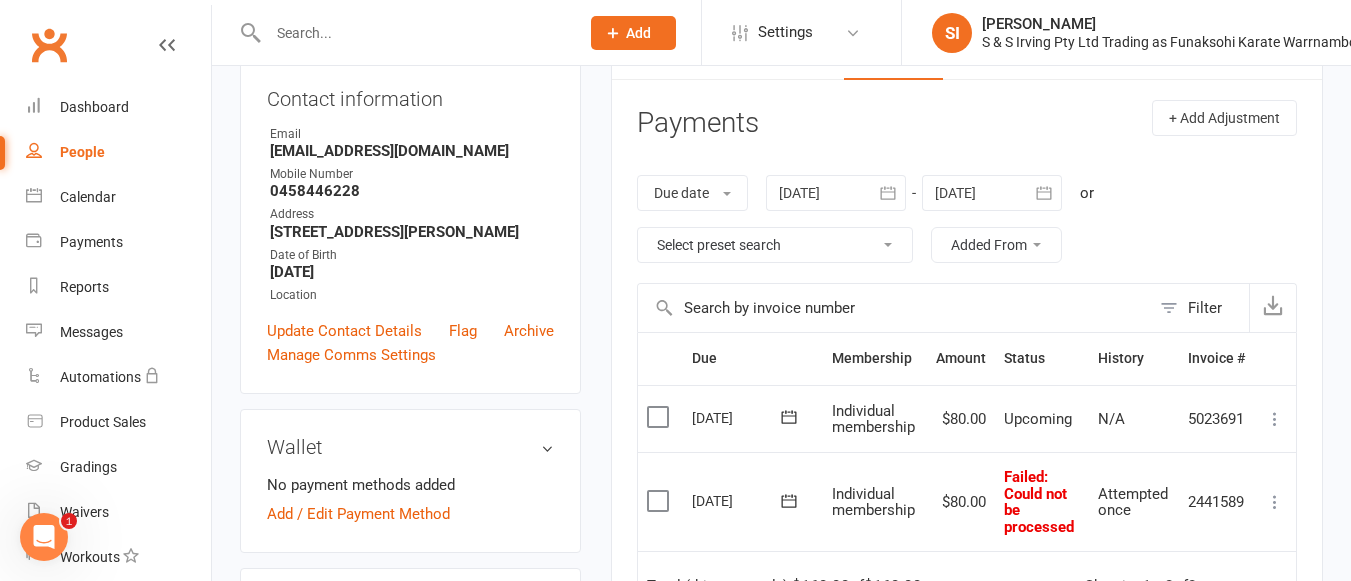scroll, scrollTop: 221, scrollLeft: 0, axis: vertical 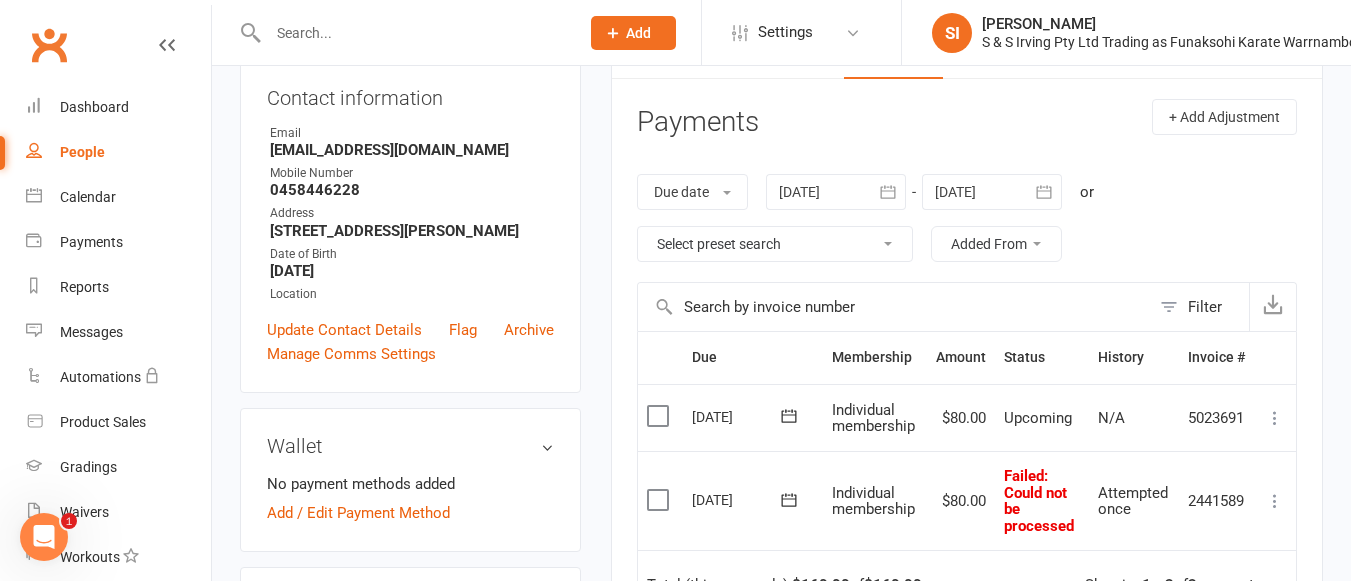 click at bounding box center (1275, 501) 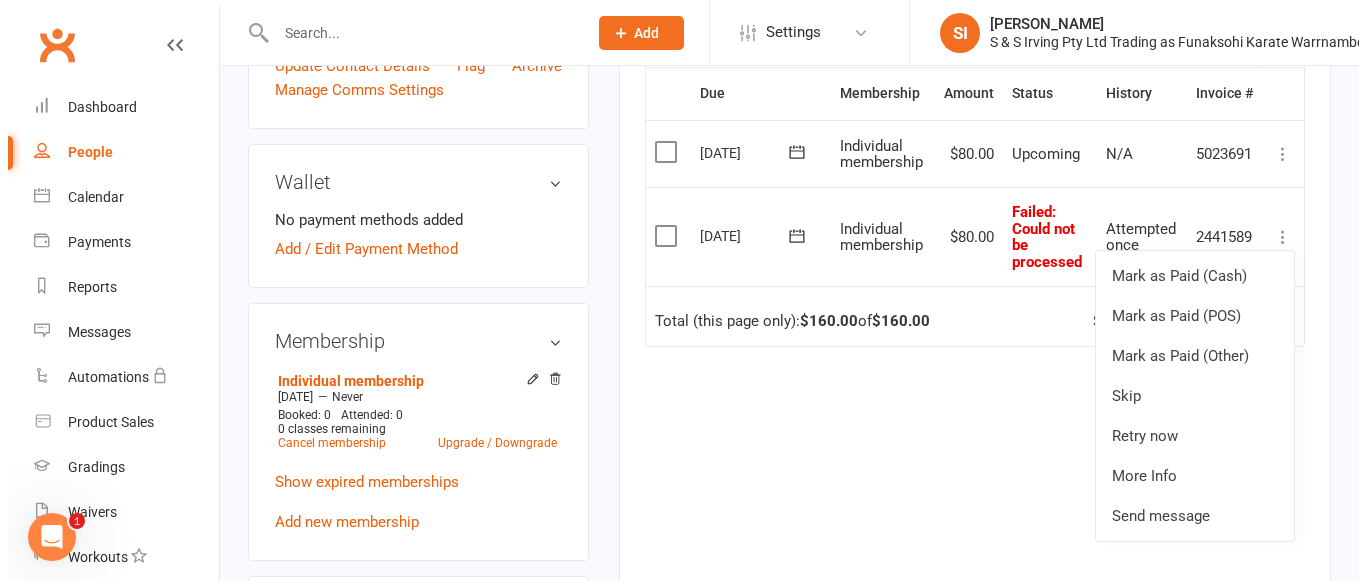scroll, scrollTop: 494, scrollLeft: 0, axis: vertical 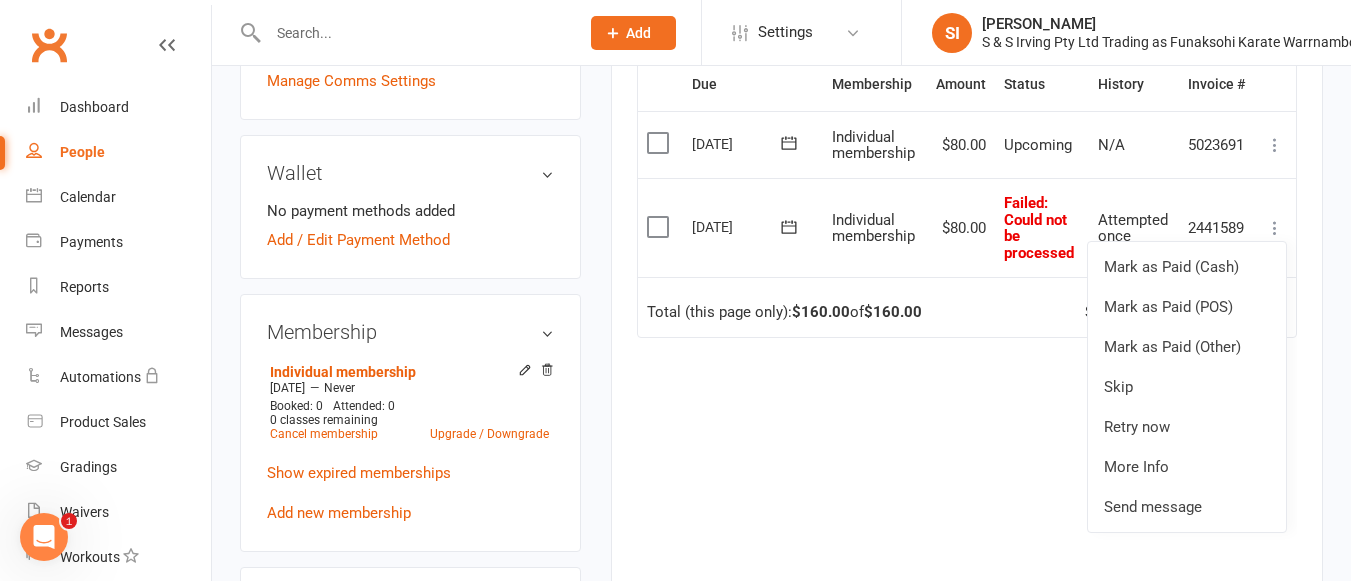 click on "Due  Contact  Membership Amount  Status History Invoice # Select this 27 Jul 2025
Maria Carras-Kerr
Individual membership $80.00 Upcoming N/A 5023691 Mark as Paid (Cash)  Mark as Paid (POS)  Mark as Paid (Other)  Skip  Change amount  Bulk reschedule from this date  Process now More Info Send message Select this 27 Jun 2025
Maria Carras-Kerr
Individual membership $80.00 Failed : Could not be processed  Attempted once 2441589 Mark as Paid (Cash)  Mark as Paid (POS)  Mark as Paid (Other)  Skip  Retry now More Info Send message Total (this page only):  $160.00  of  $160.00 Showing  1 - 2  of  2  payments" at bounding box center [967, 326] 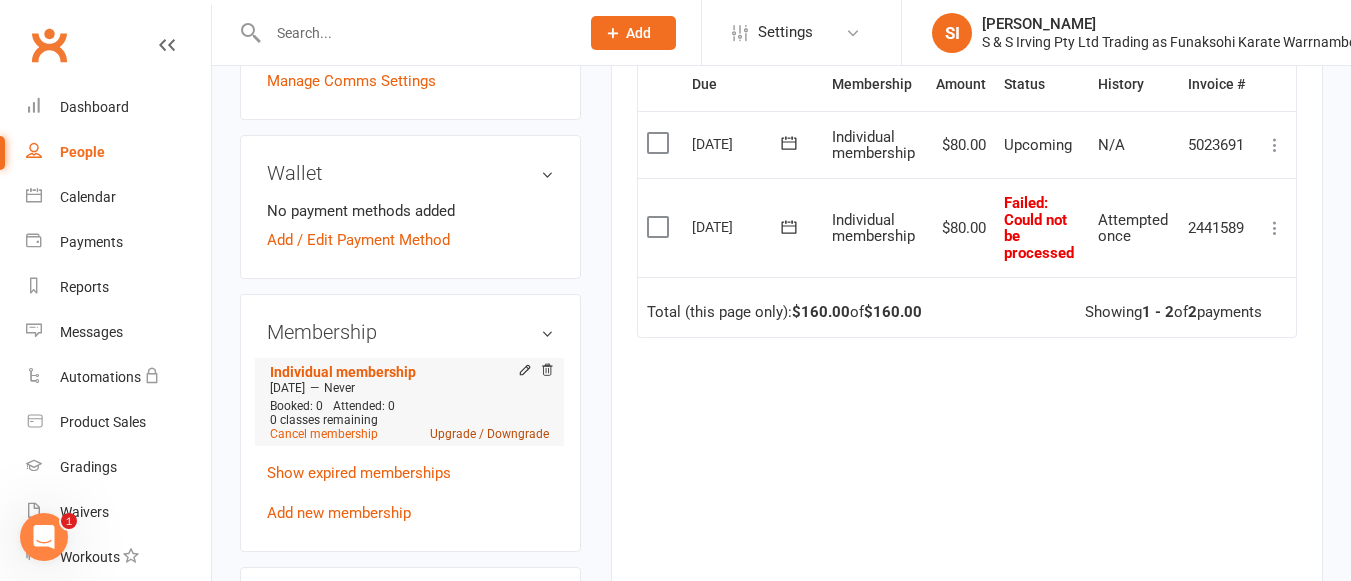 click on "Upgrade / Downgrade" at bounding box center [489, 434] 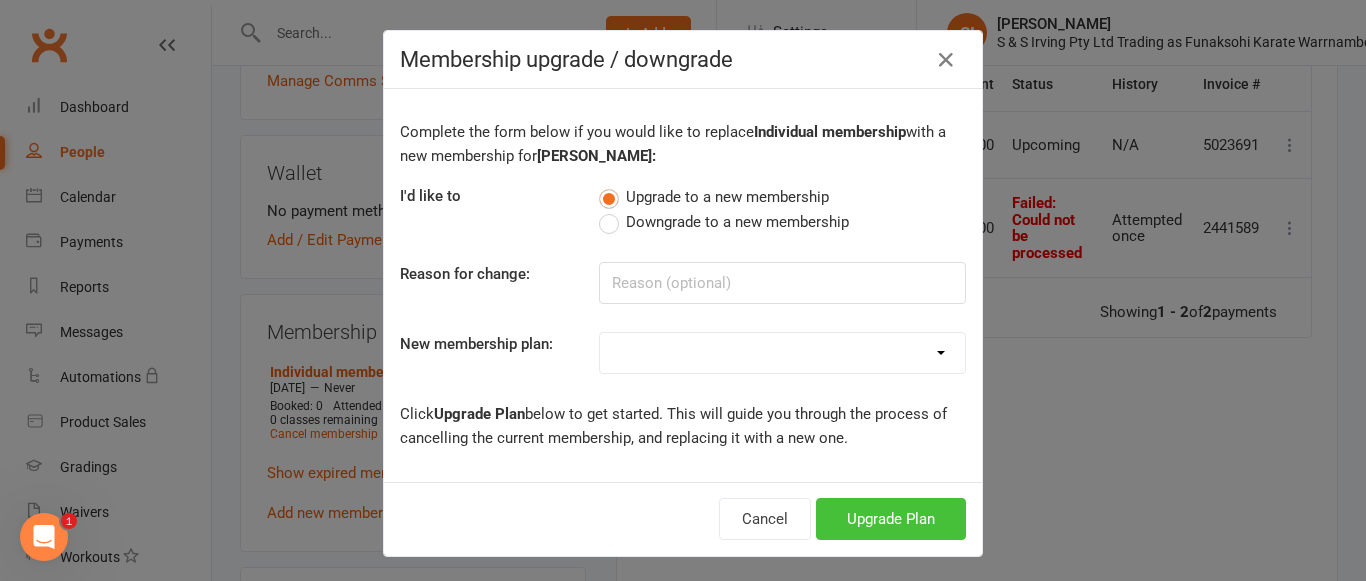 click on "Upgrade Plan" at bounding box center [891, 519] 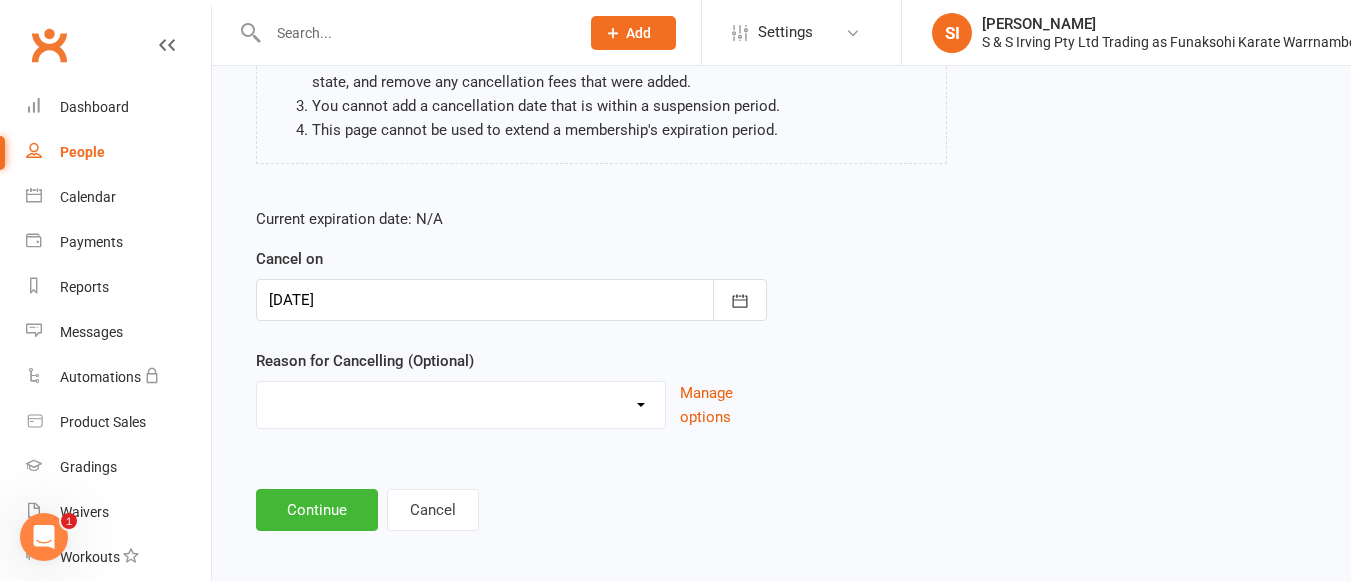 scroll, scrollTop: 283, scrollLeft: 0, axis: vertical 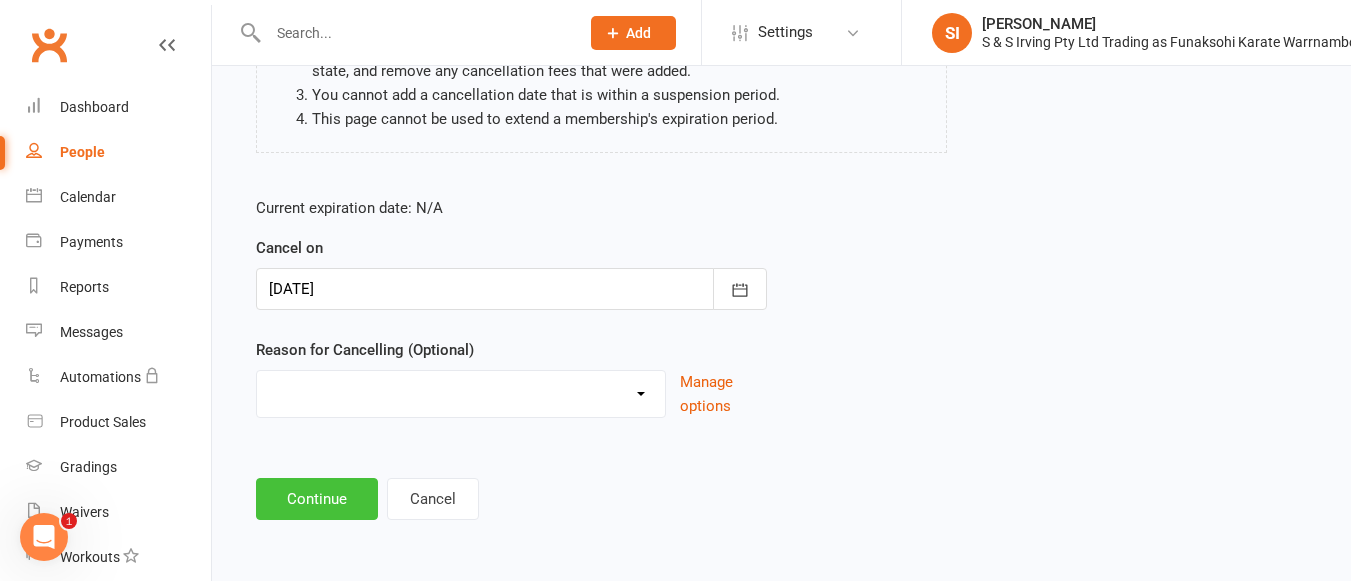 click on "Continue" at bounding box center [317, 499] 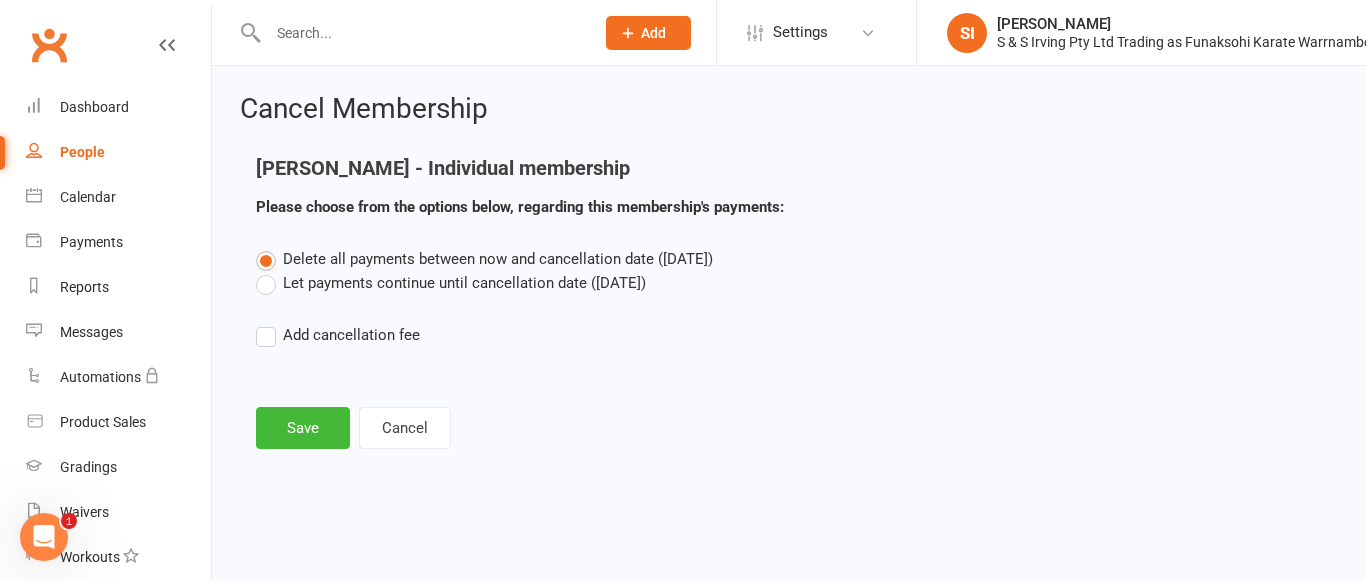 click on "Let payments continue until cancellation date (Jul 14, 2025)" at bounding box center (451, 283) 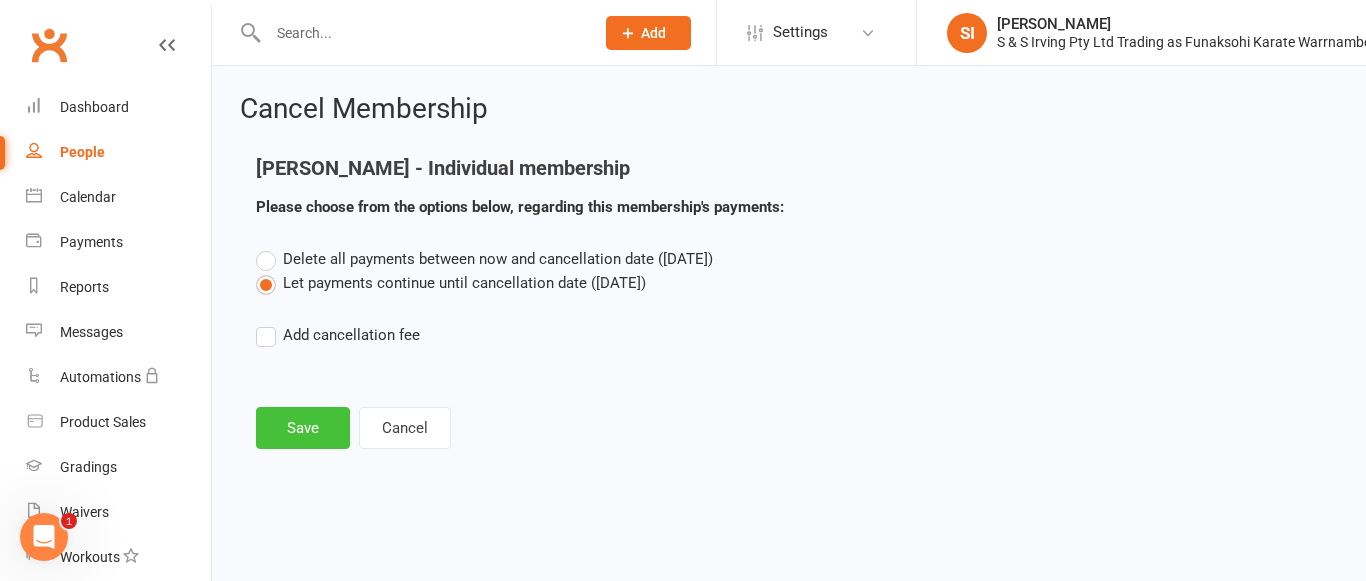 click on "Save" at bounding box center [303, 428] 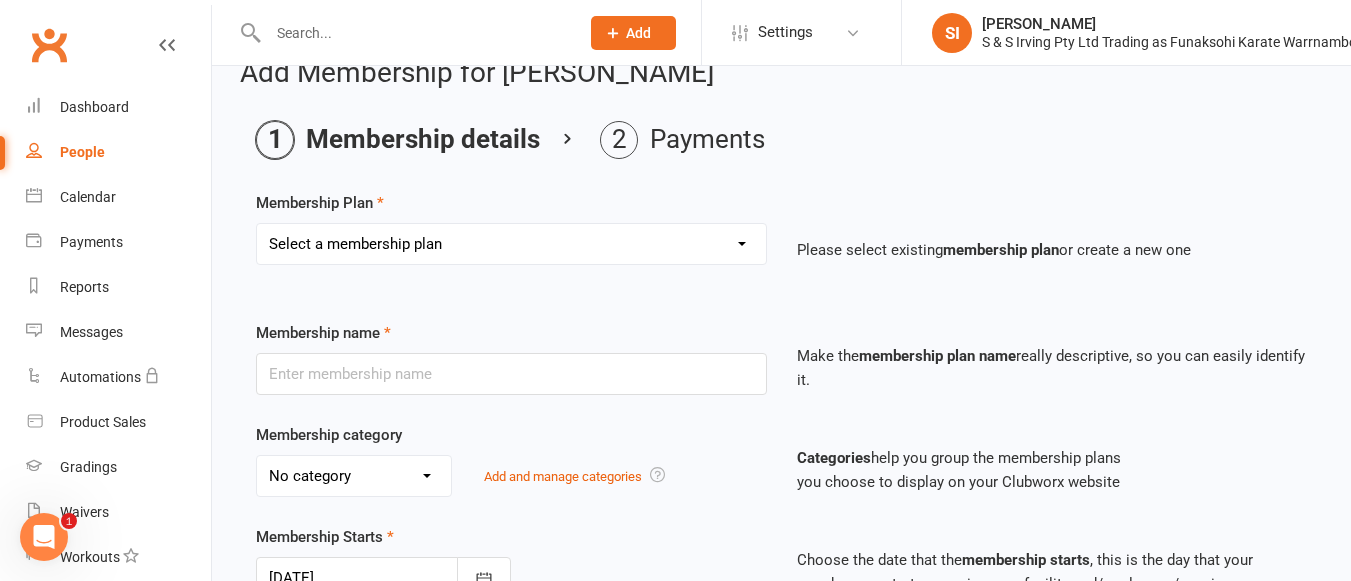 scroll, scrollTop: 35, scrollLeft: 0, axis: vertical 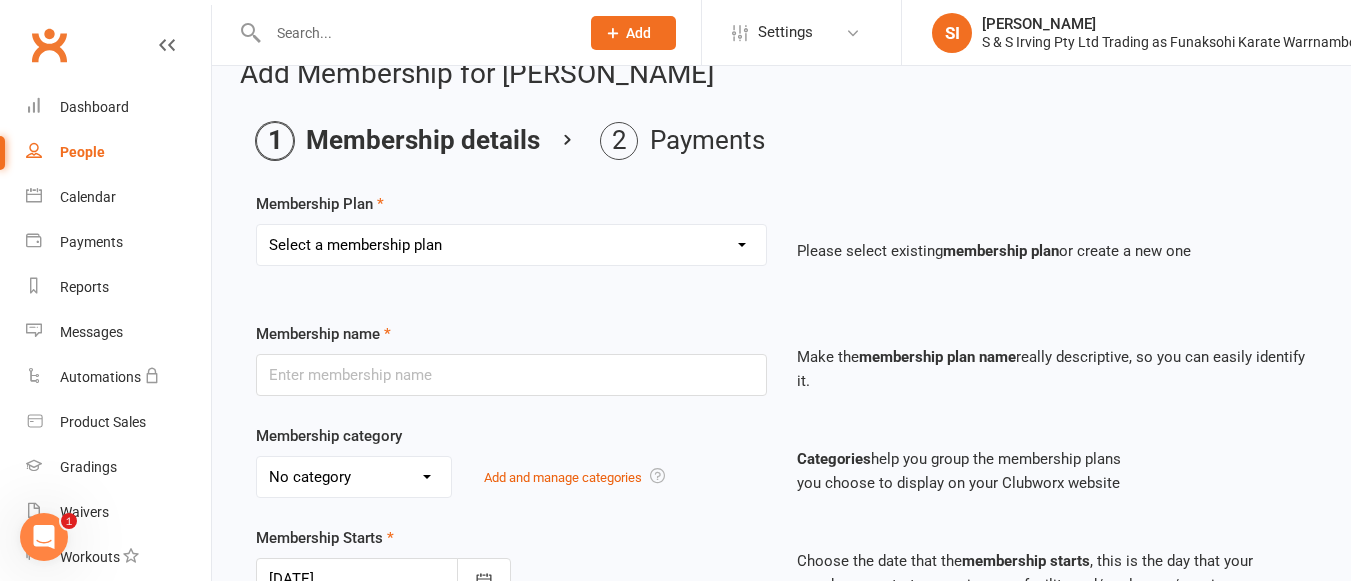 click at bounding box center (167, 45) 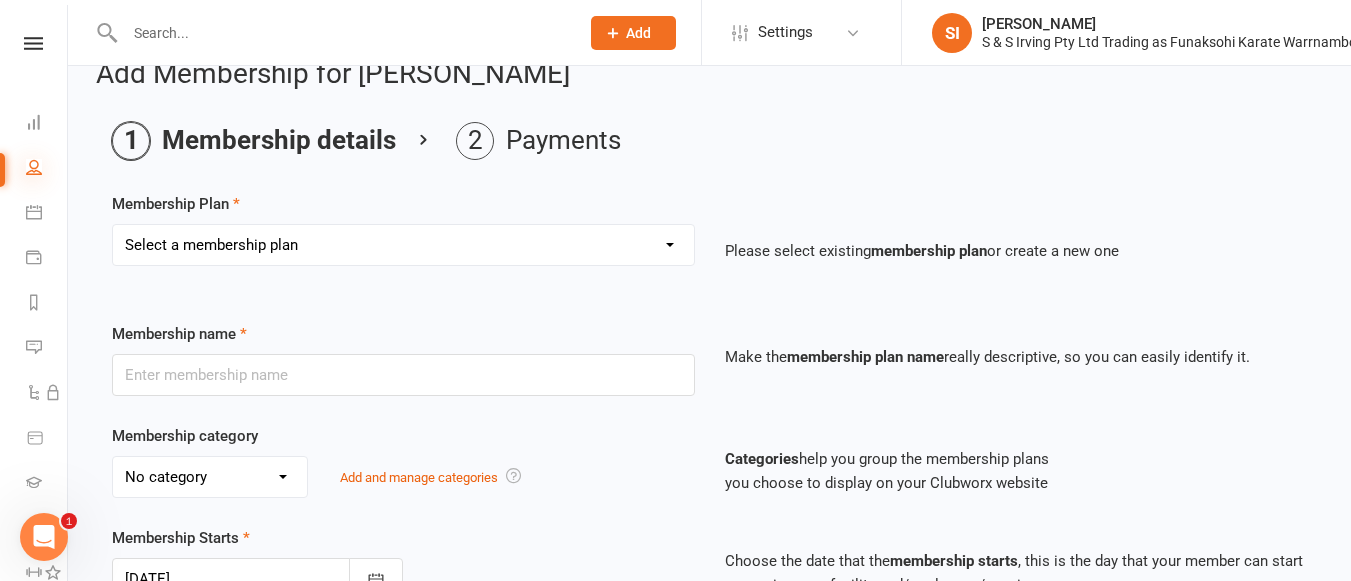 click at bounding box center [34, 167] 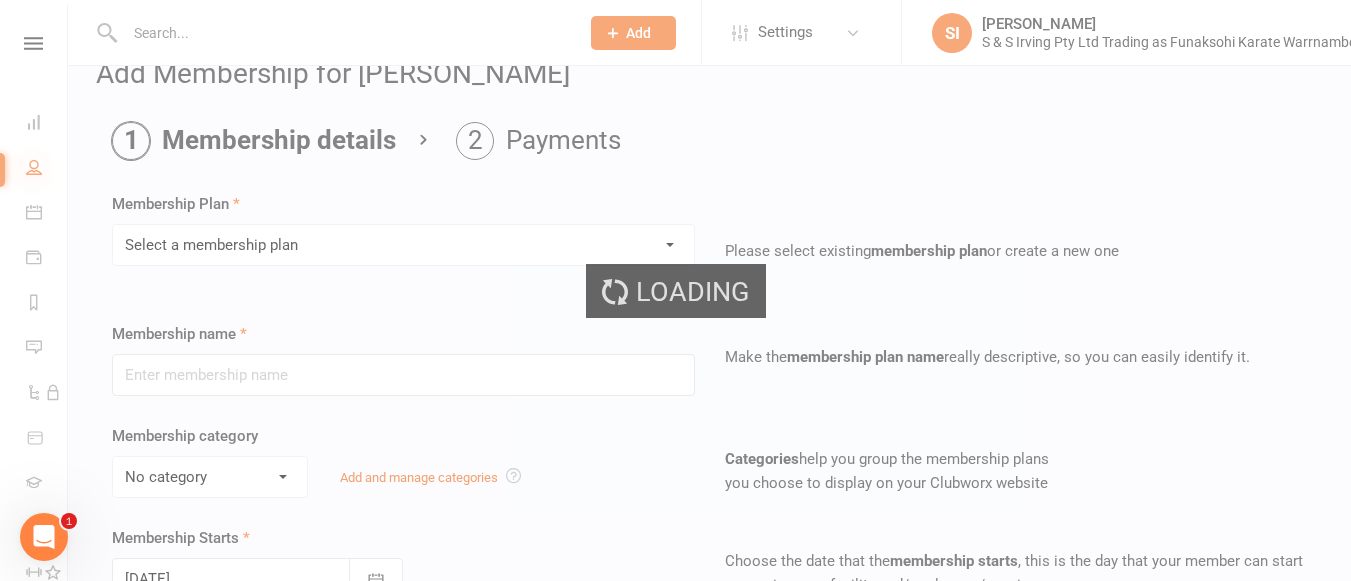 select on "100" 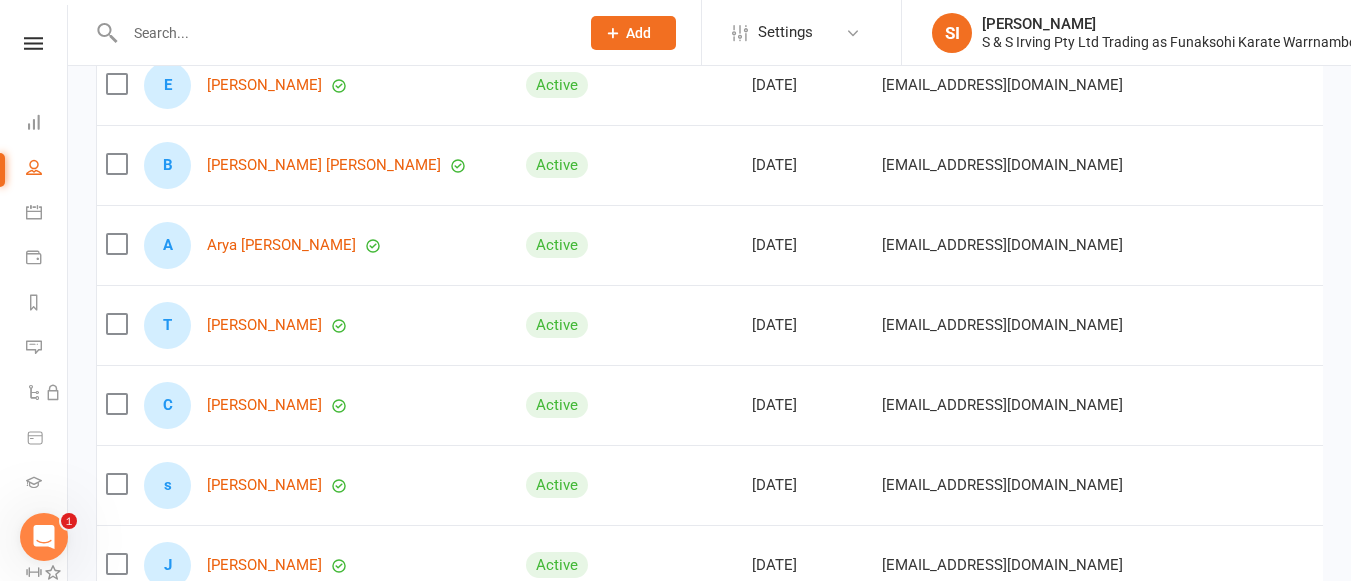 scroll, scrollTop: 4359, scrollLeft: 0, axis: vertical 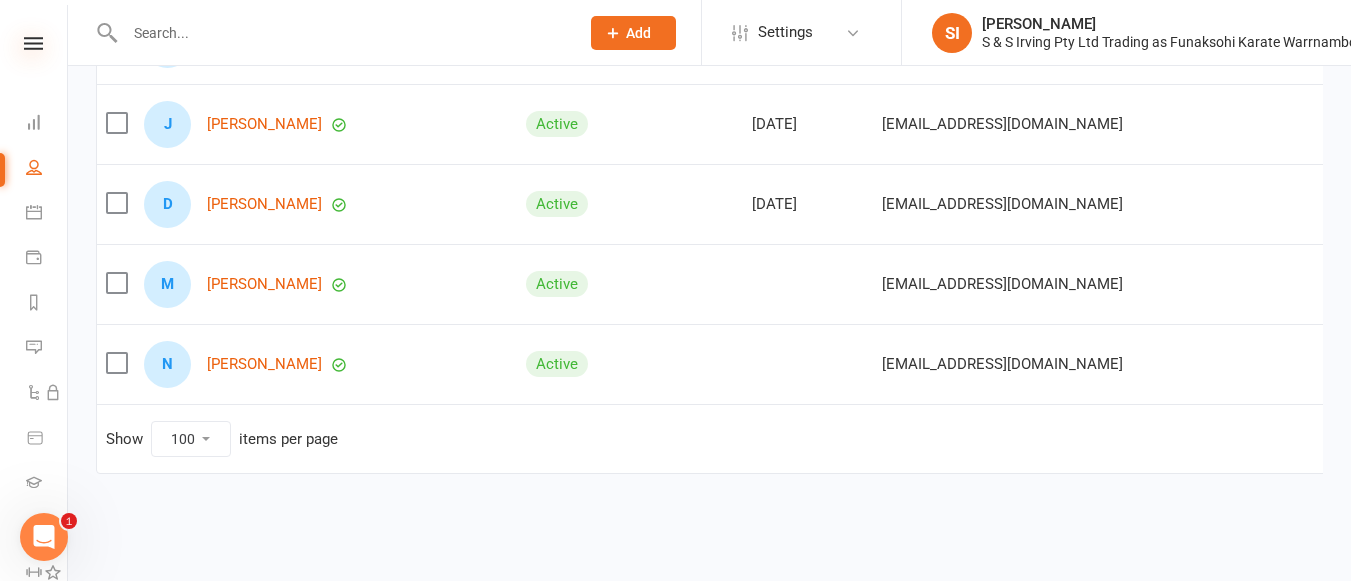 click at bounding box center [33, 43] 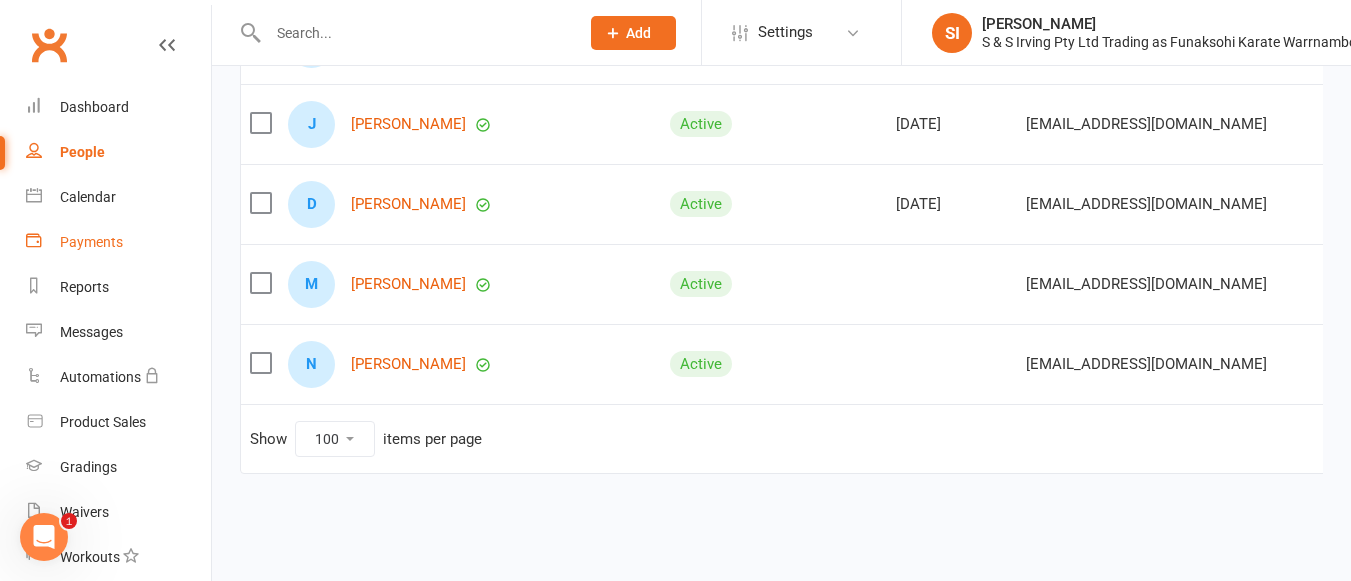 click on "Payments" at bounding box center [91, 242] 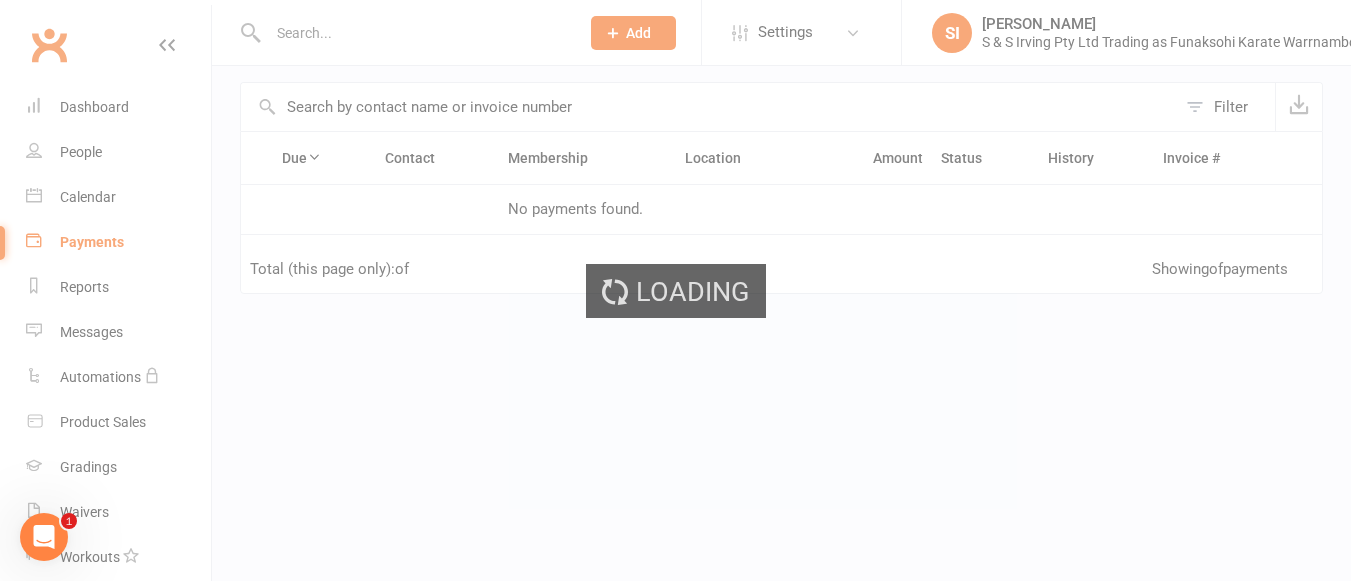 scroll, scrollTop: 0, scrollLeft: 0, axis: both 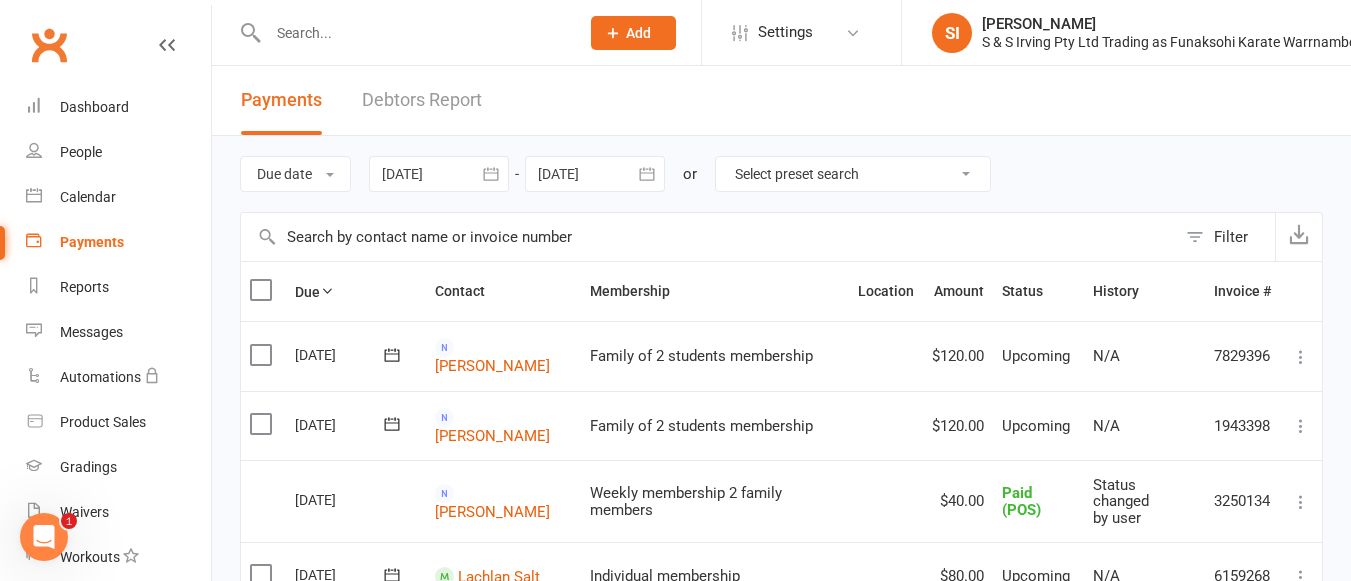 click 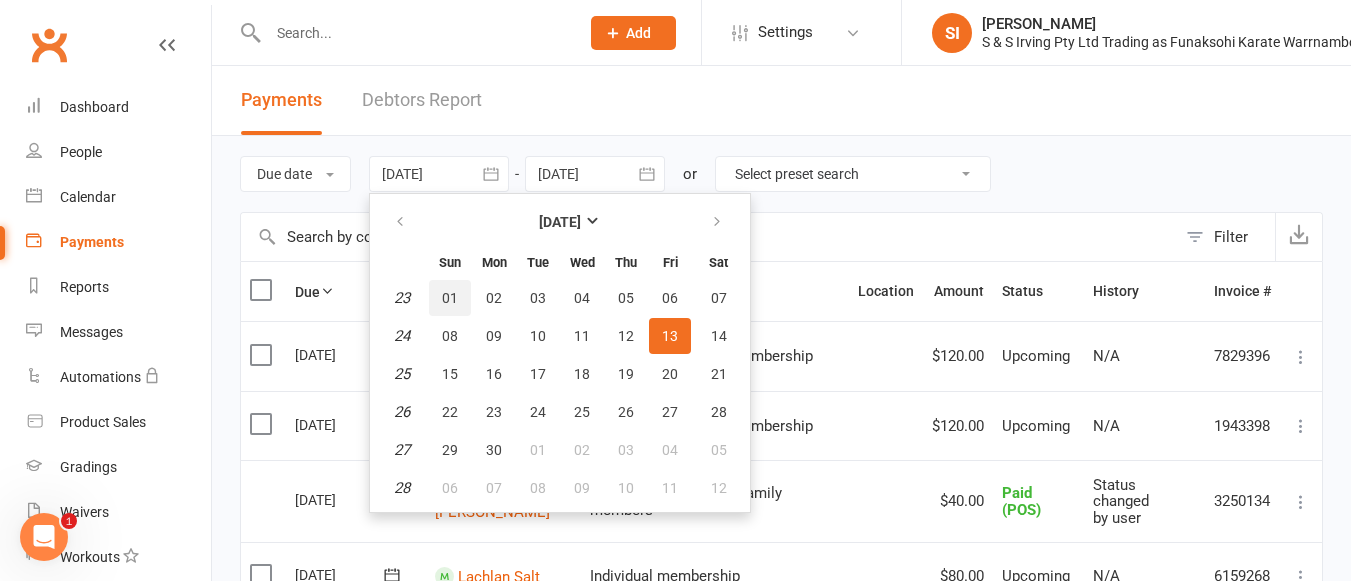 click on "01" at bounding box center (450, 298) 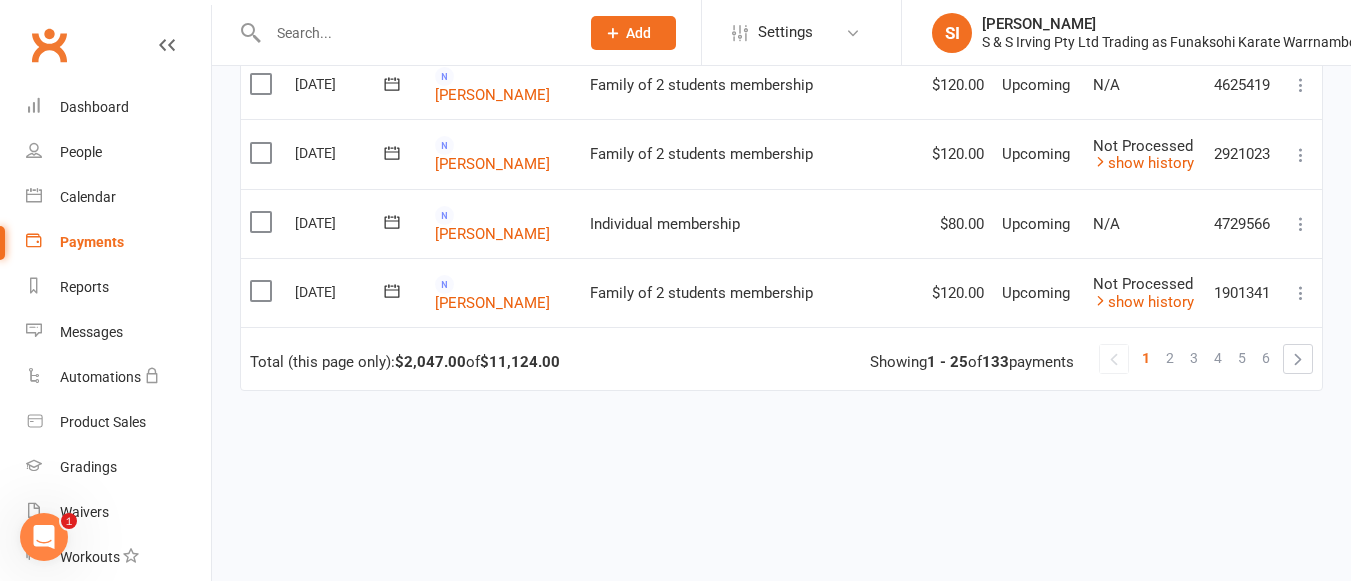 scroll, scrollTop: 1812, scrollLeft: 0, axis: vertical 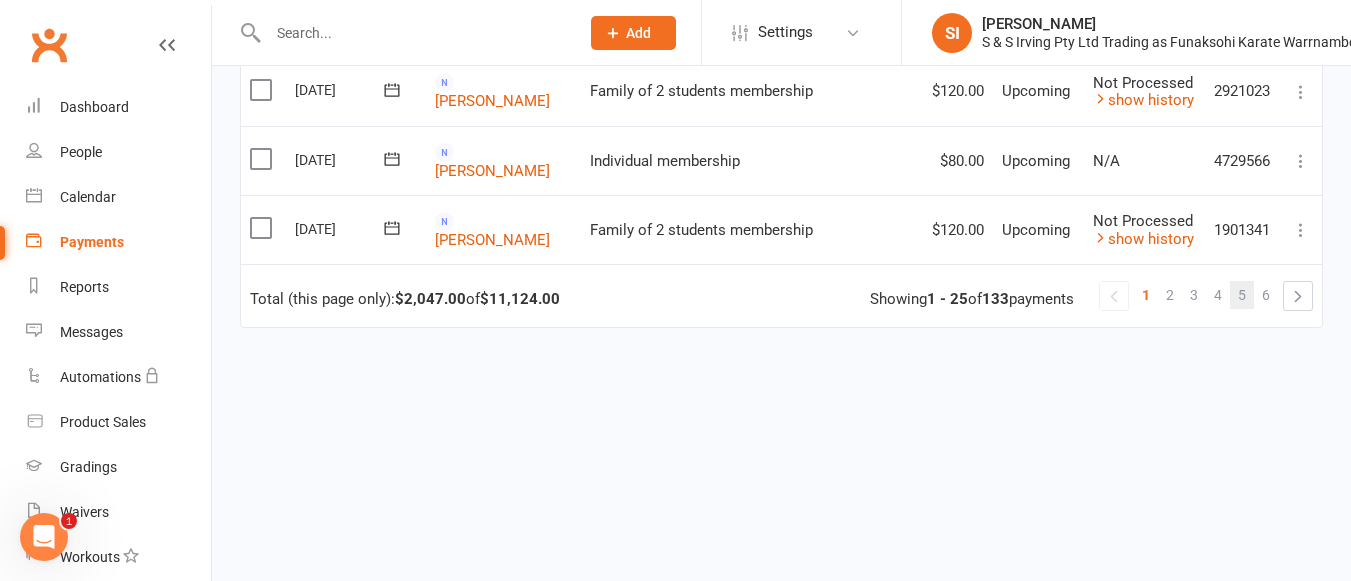 click on "5" at bounding box center (1242, 295) 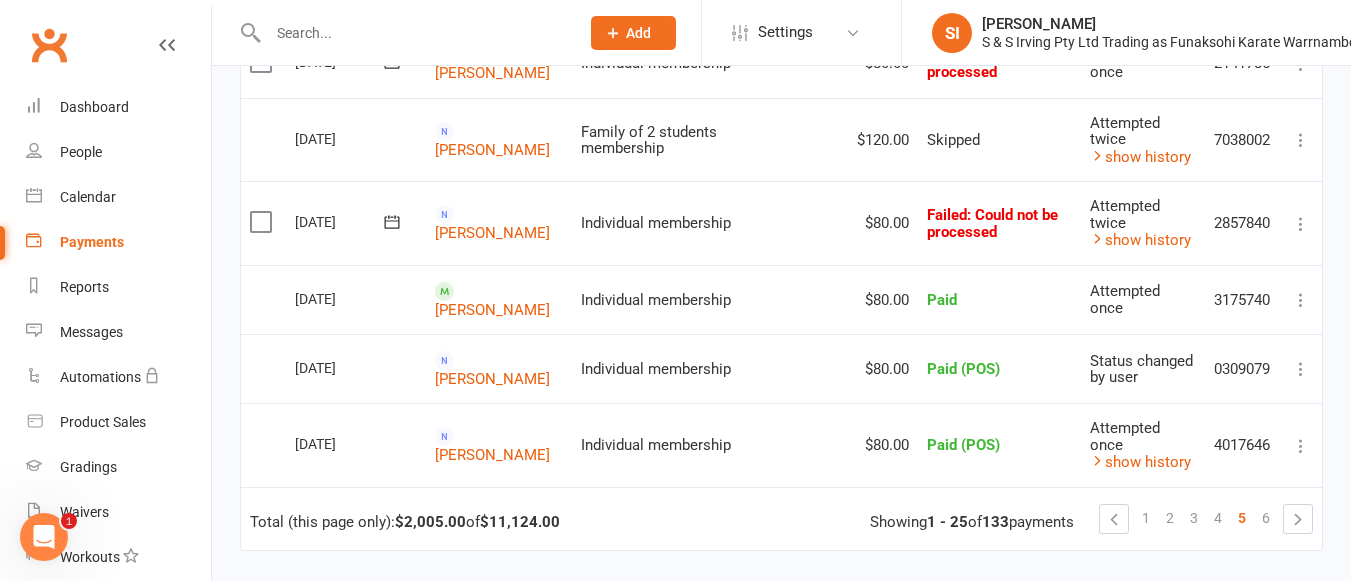 scroll, scrollTop: 1839, scrollLeft: 0, axis: vertical 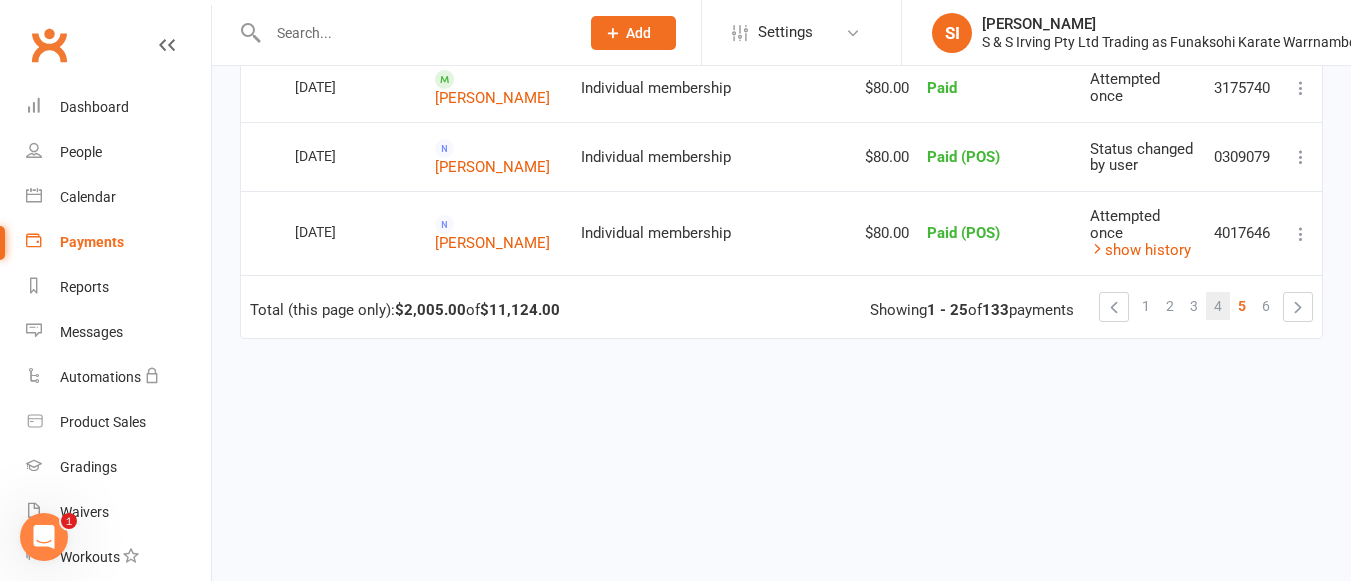 click on "4" at bounding box center [1218, 306] 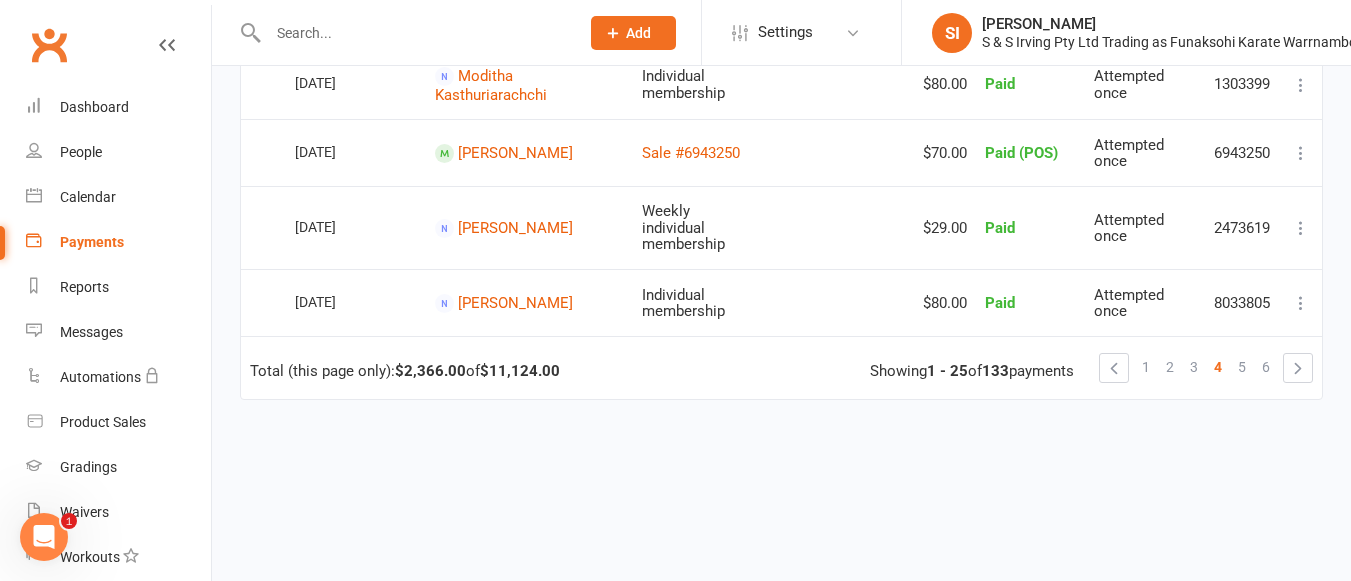 scroll, scrollTop: 1868, scrollLeft: 0, axis: vertical 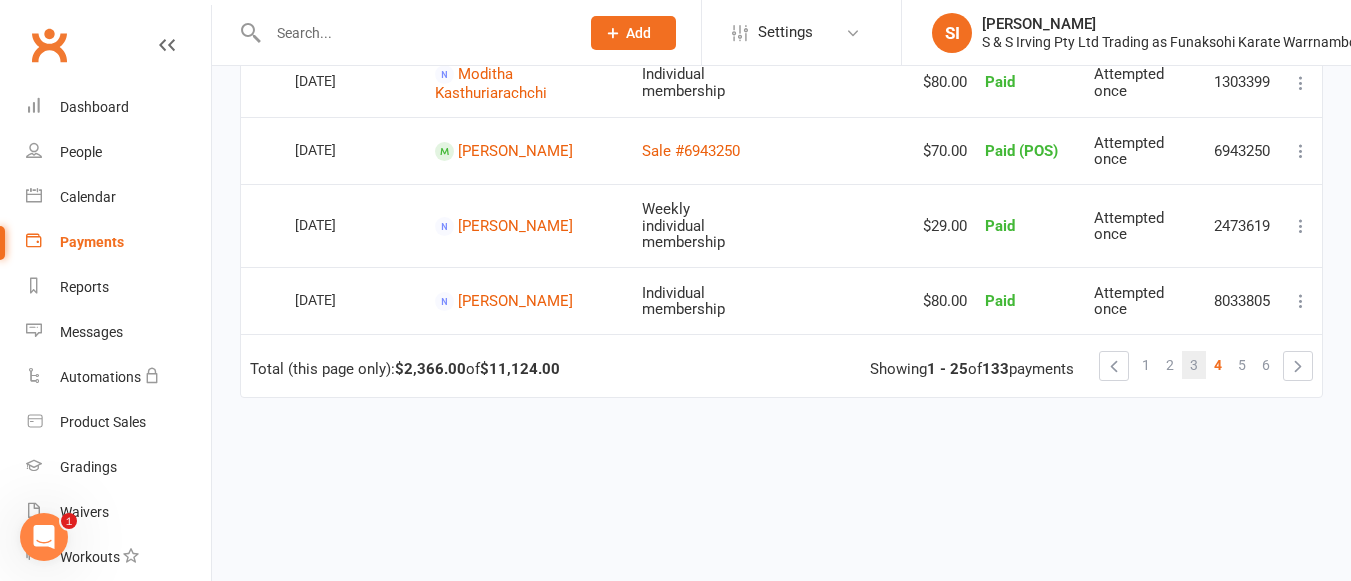 click on "3" at bounding box center [1194, 365] 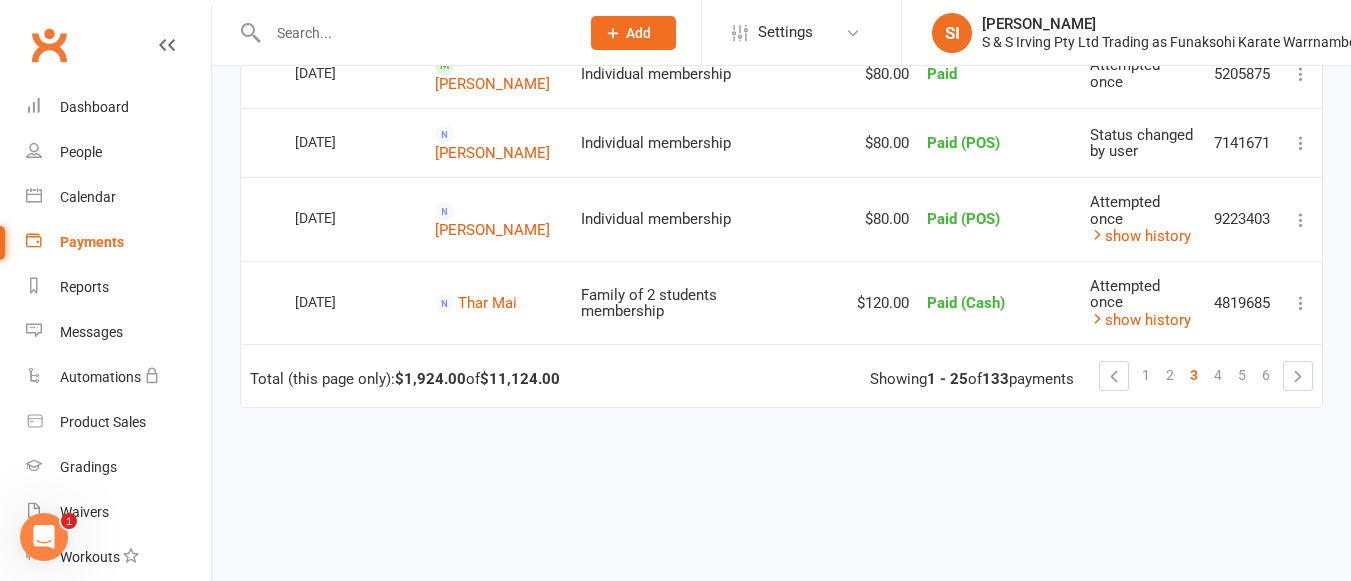 scroll, scrollTop: 1824, scrollLeft: 0, axis: vertical 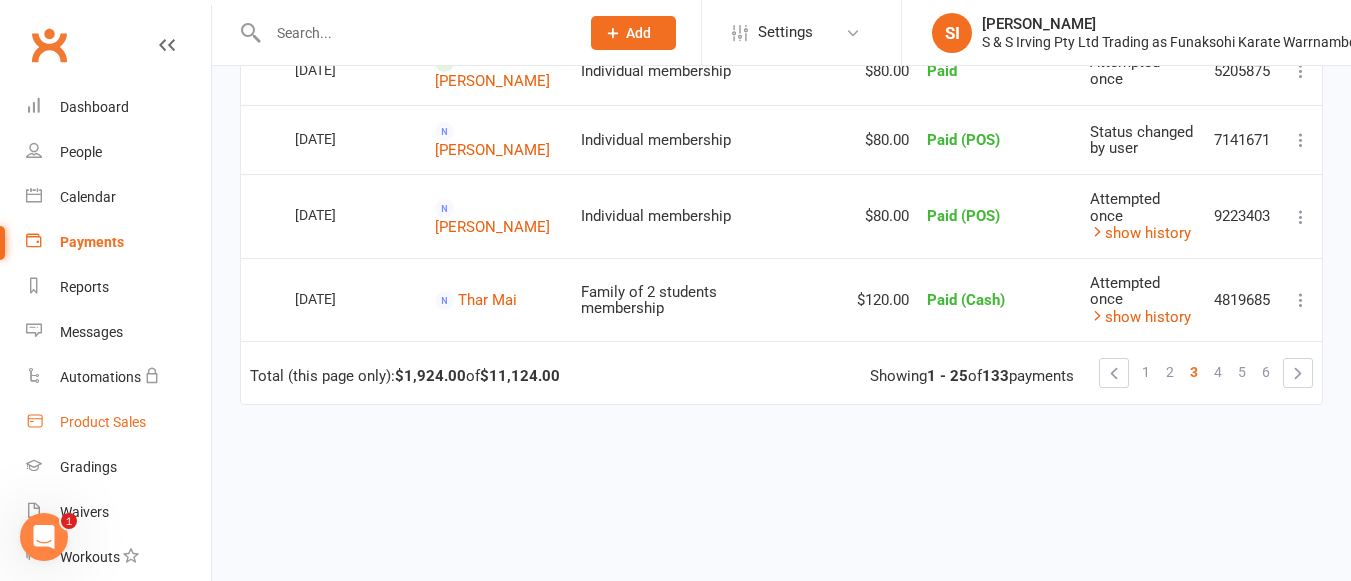 click on "Product Sales" at bounding box center (103, 422) 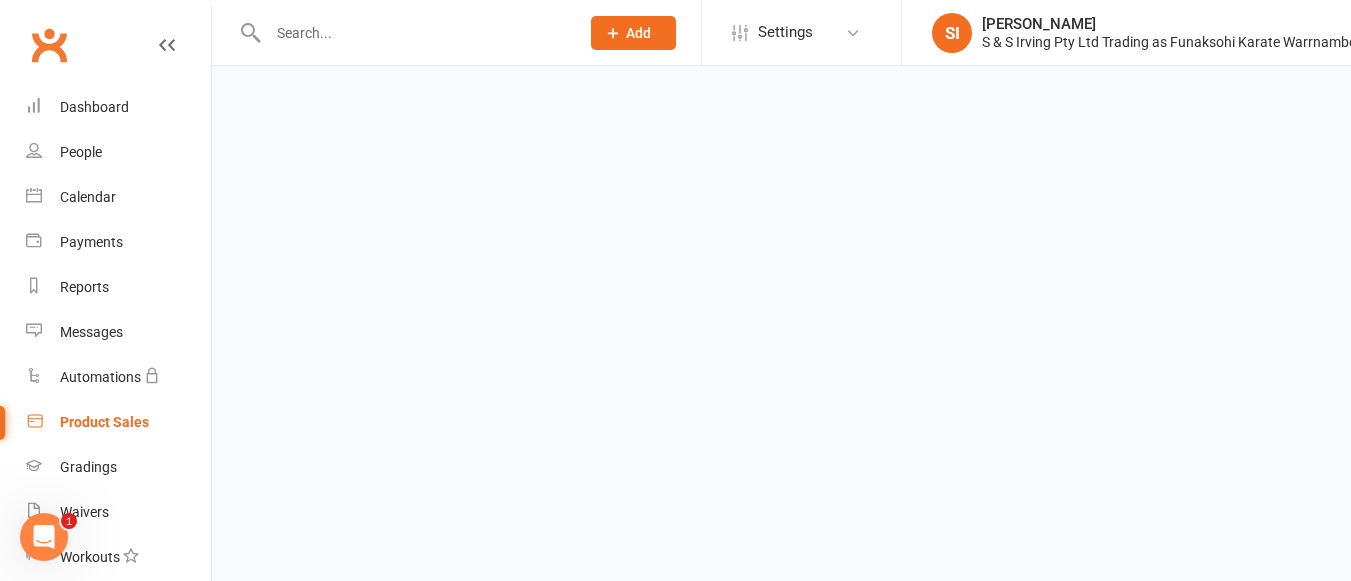 scroll, scrollTop: 0, scrollLeft: 0, axis: both 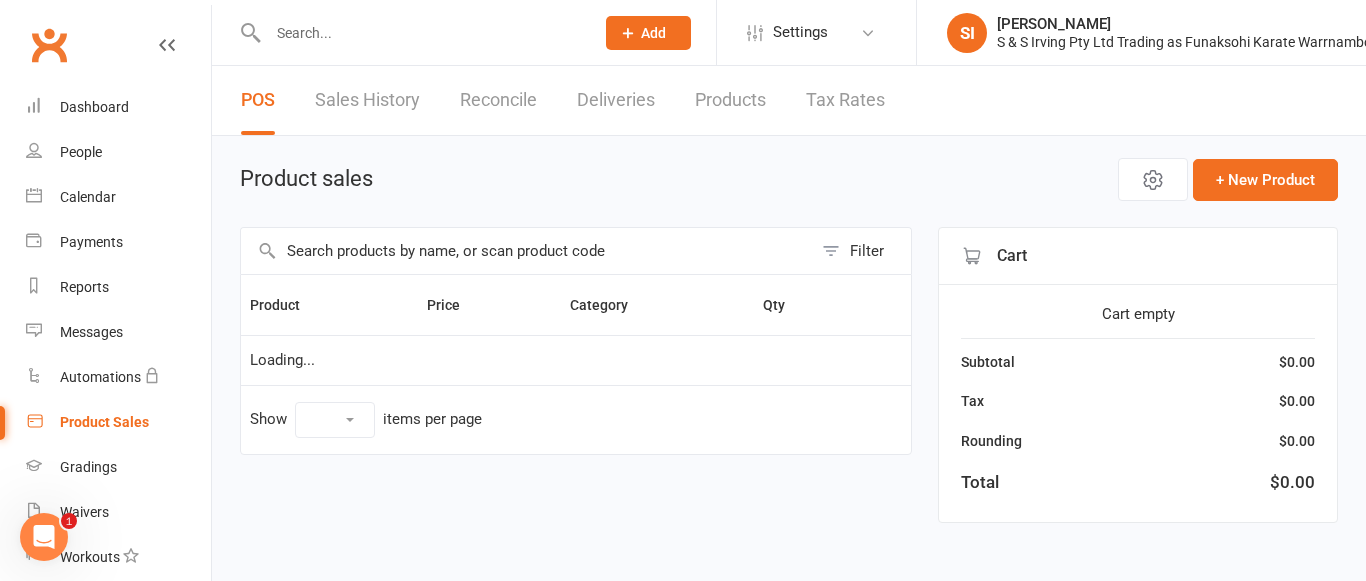 select on "10" 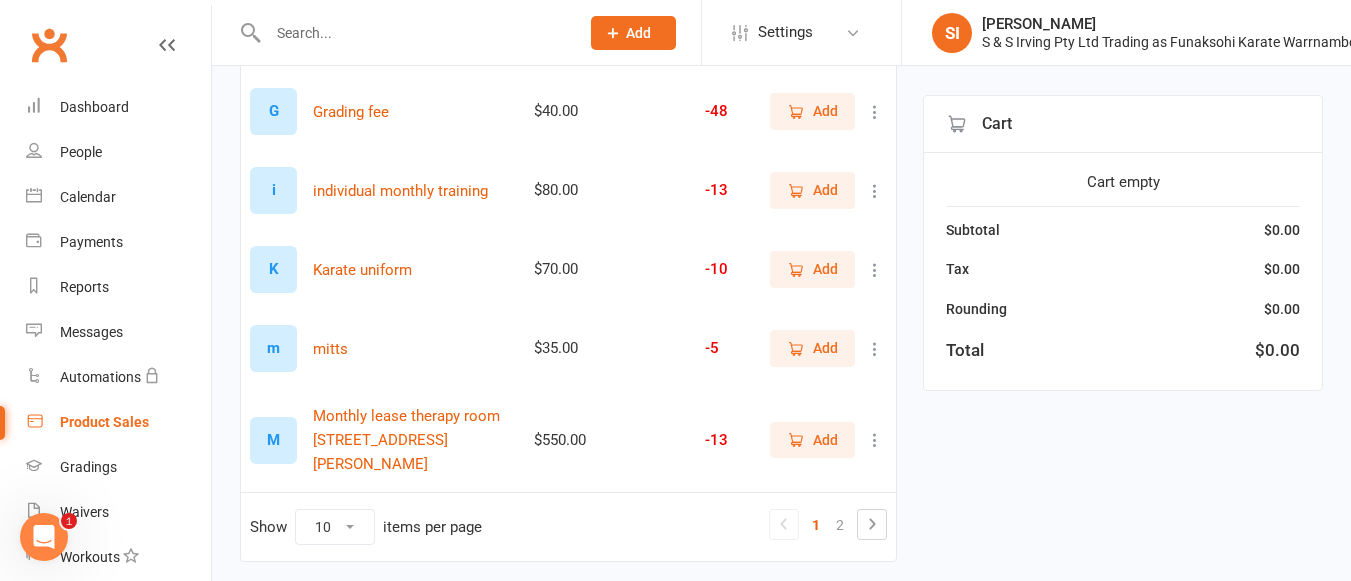 scroll, scrollTop: 661, scrollLeft: 0, axis: vertical 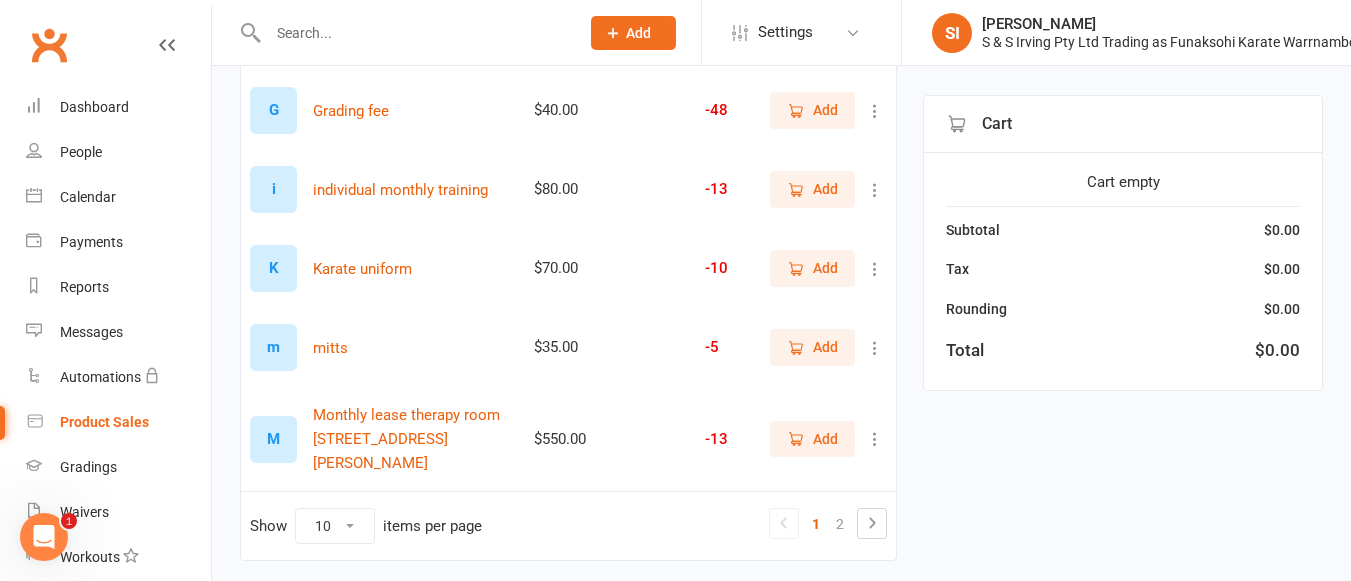 click on "Add" at bounding box center (825, 347) 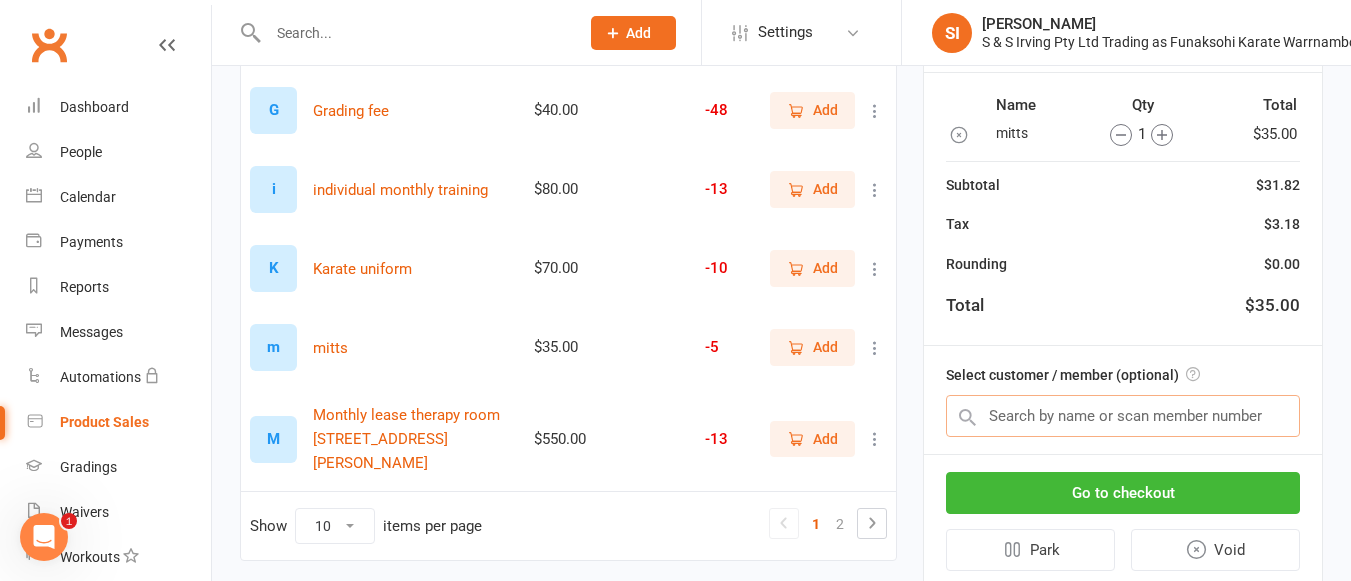 click at bounding box center (1123, 416) 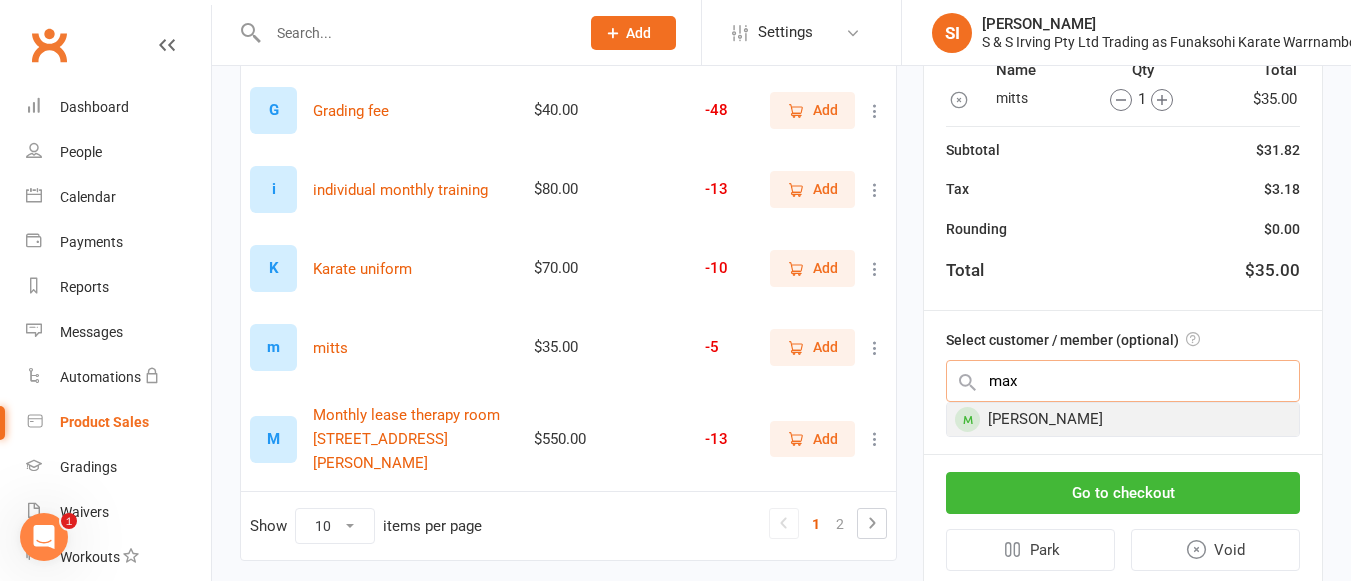 type on "max" 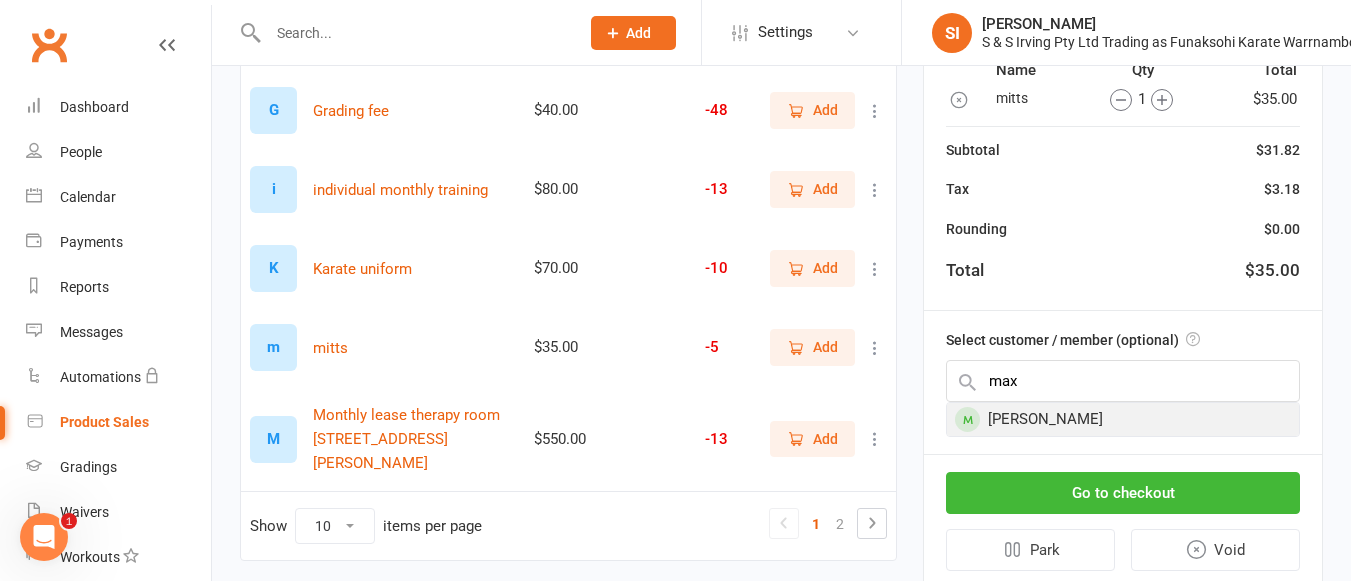 click on "Max Burns" at bounding box center (1123, 419) 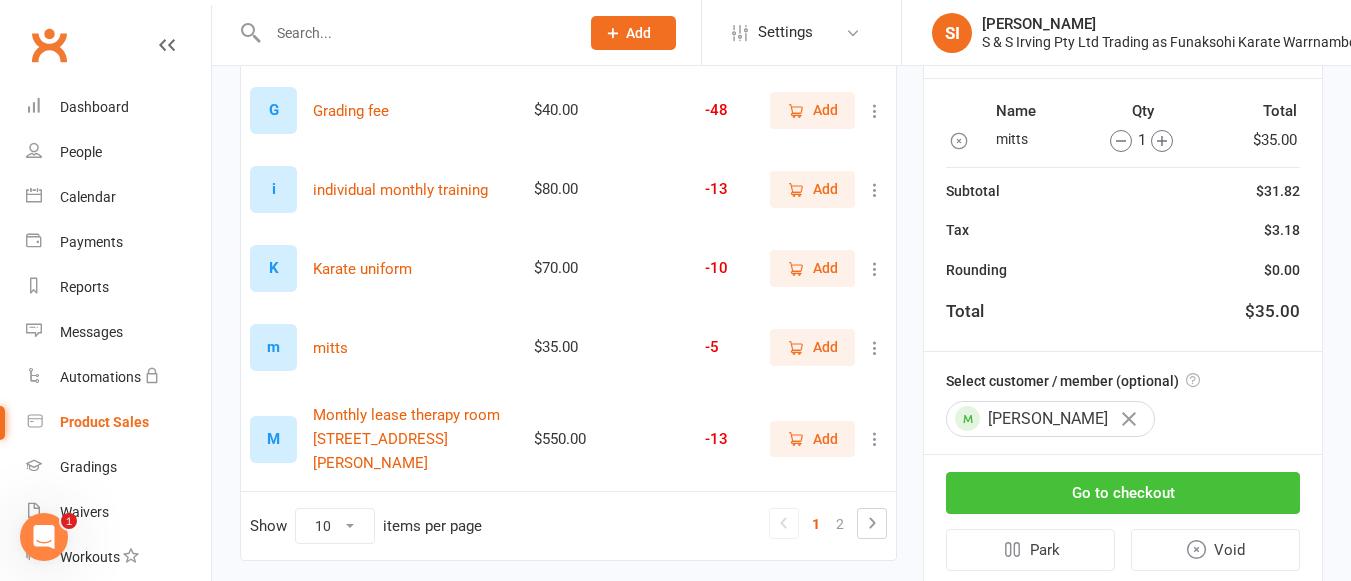 click on "Go to checkout" at bounding box center (1123, 493) 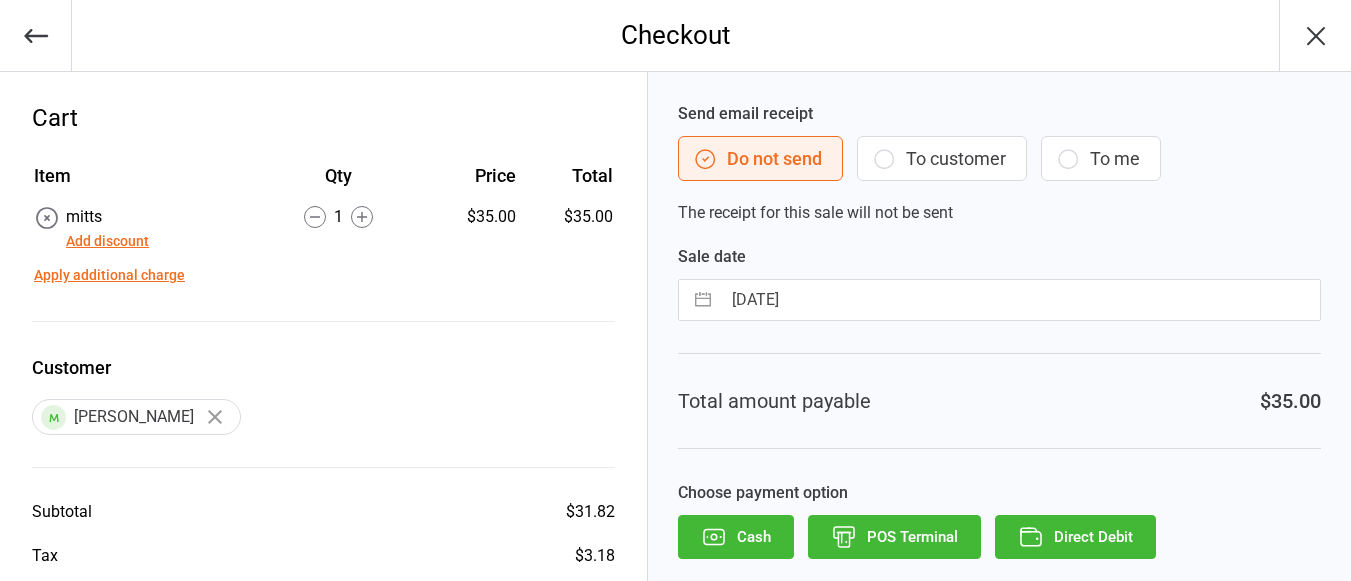 scroll, scrollTop: 0, scrollLeft: 0, axis: both 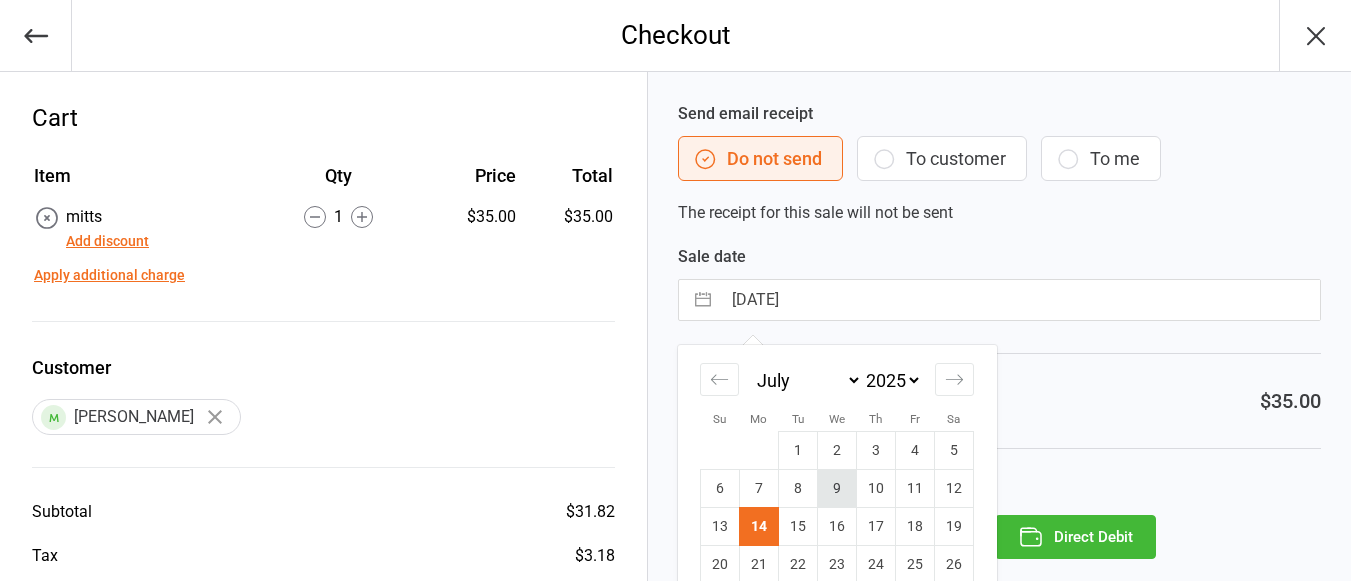 click on "9" at bounding box center (837, 489) 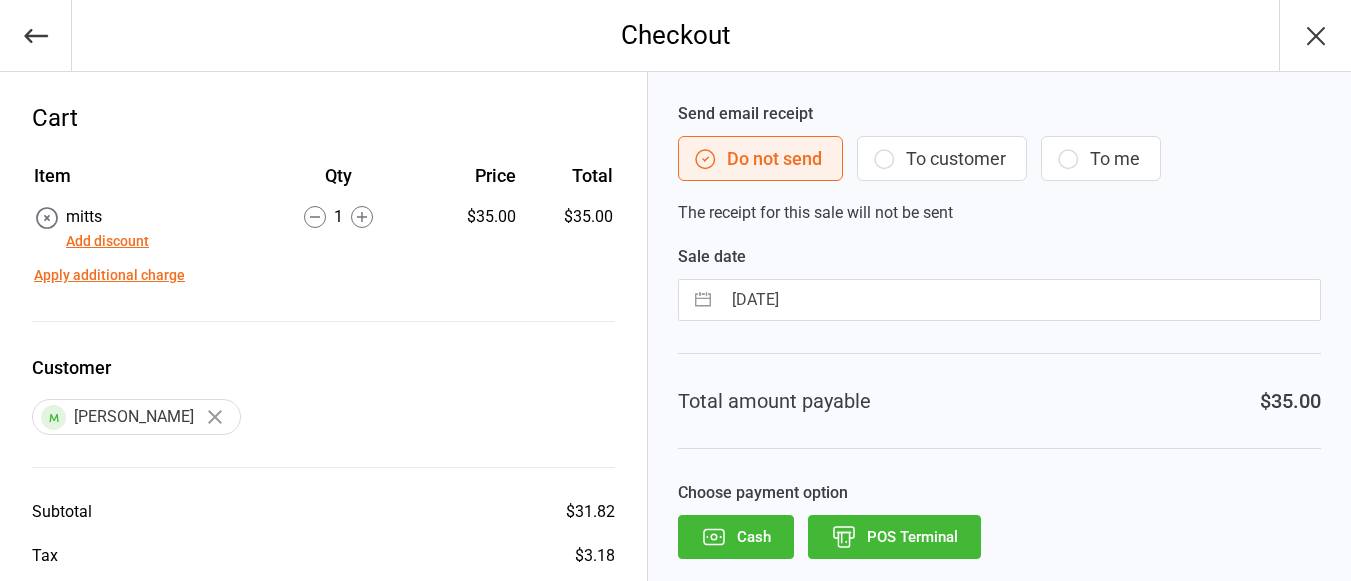 click 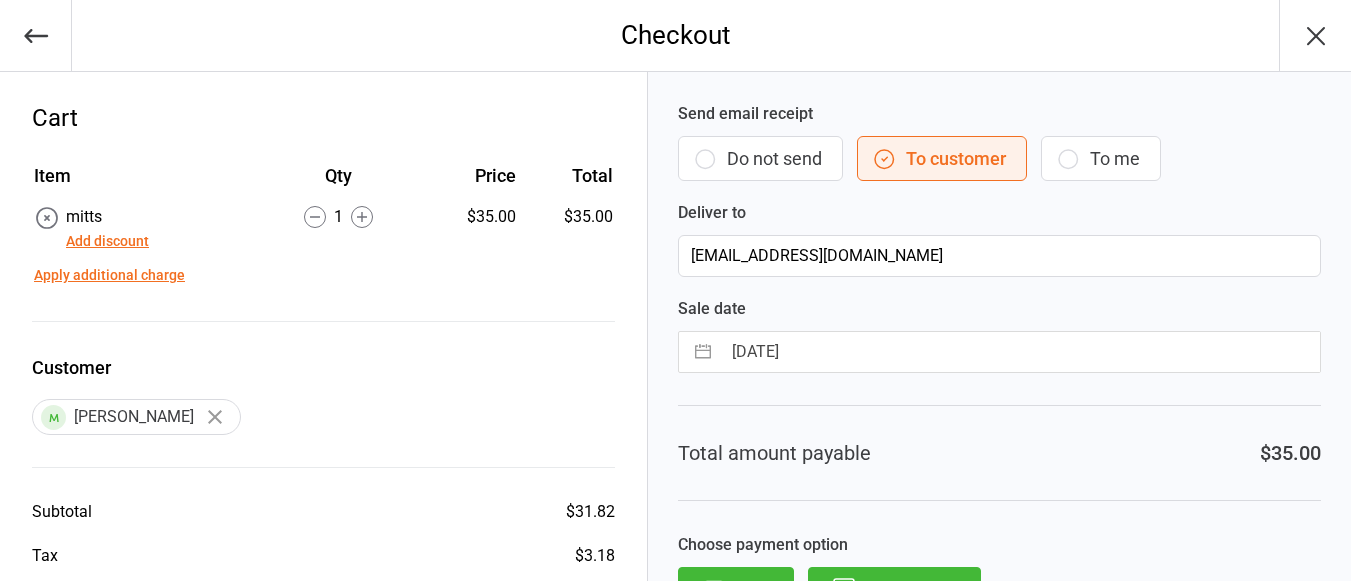 scroll, scrollTop: 135, scrollLeft: 0, axis: vertical 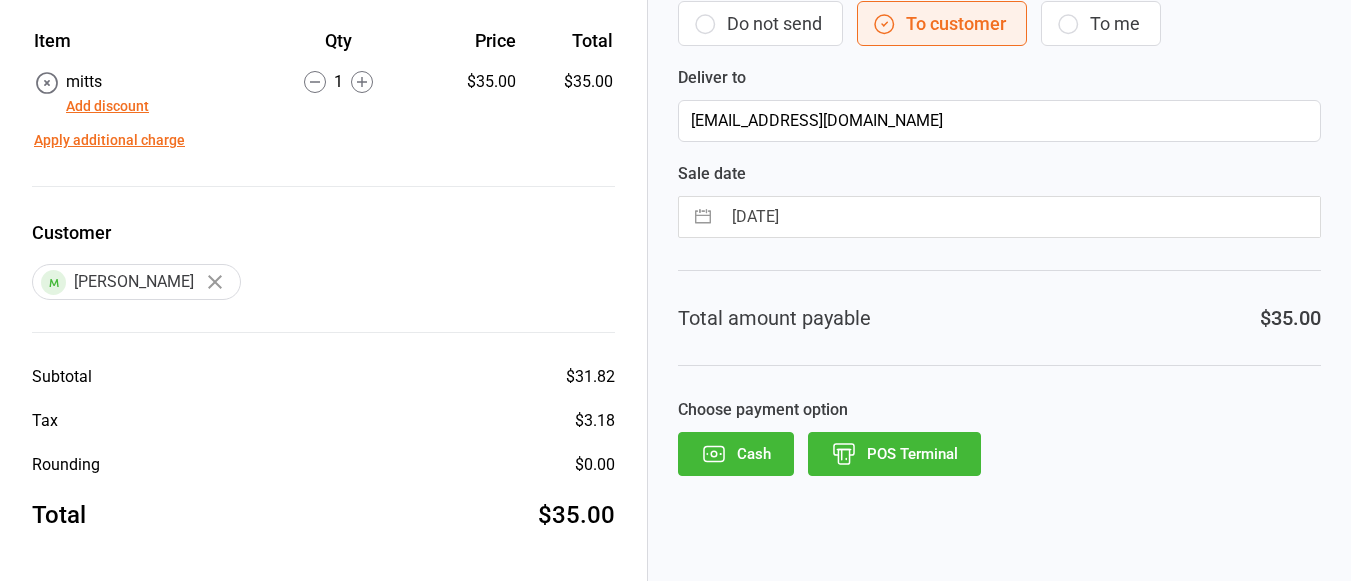 click on "Cash" at bounding box center [736, 454] 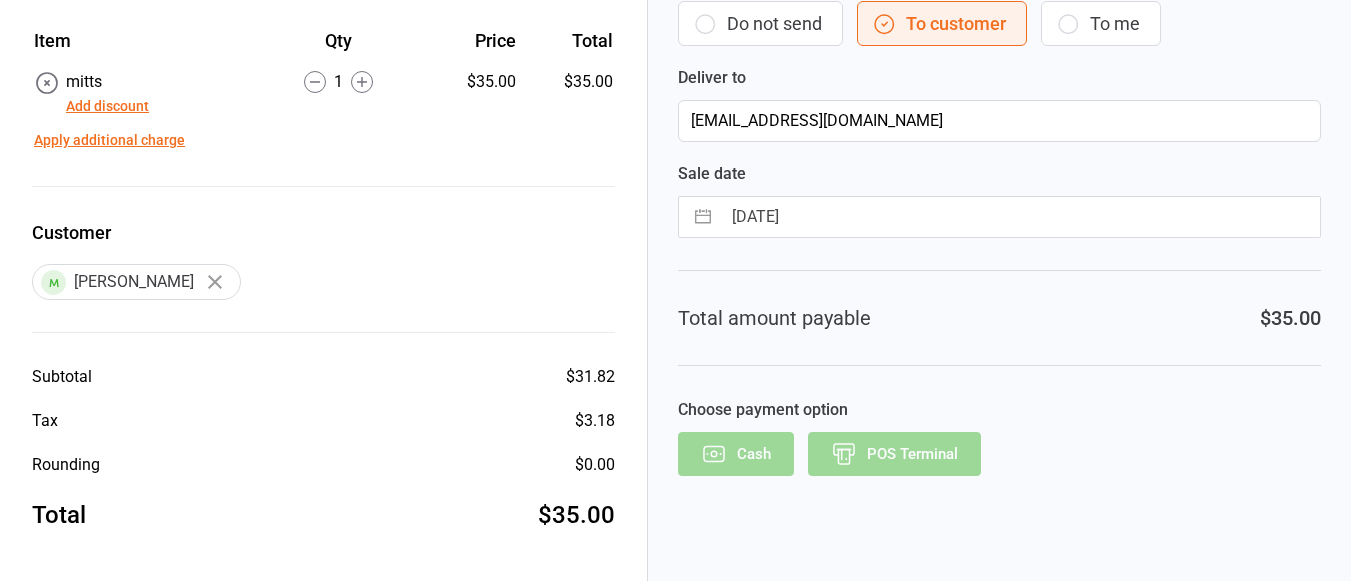 scroll, scrollTop: 77, scrollLeft: 0, axis: vertical 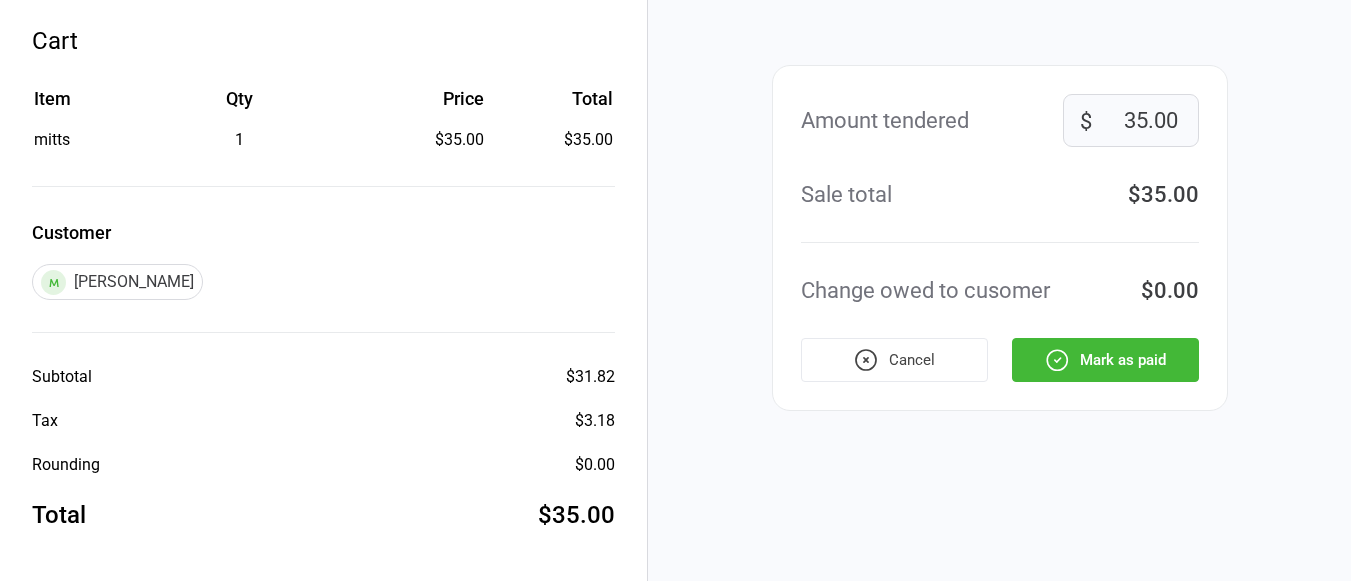 click 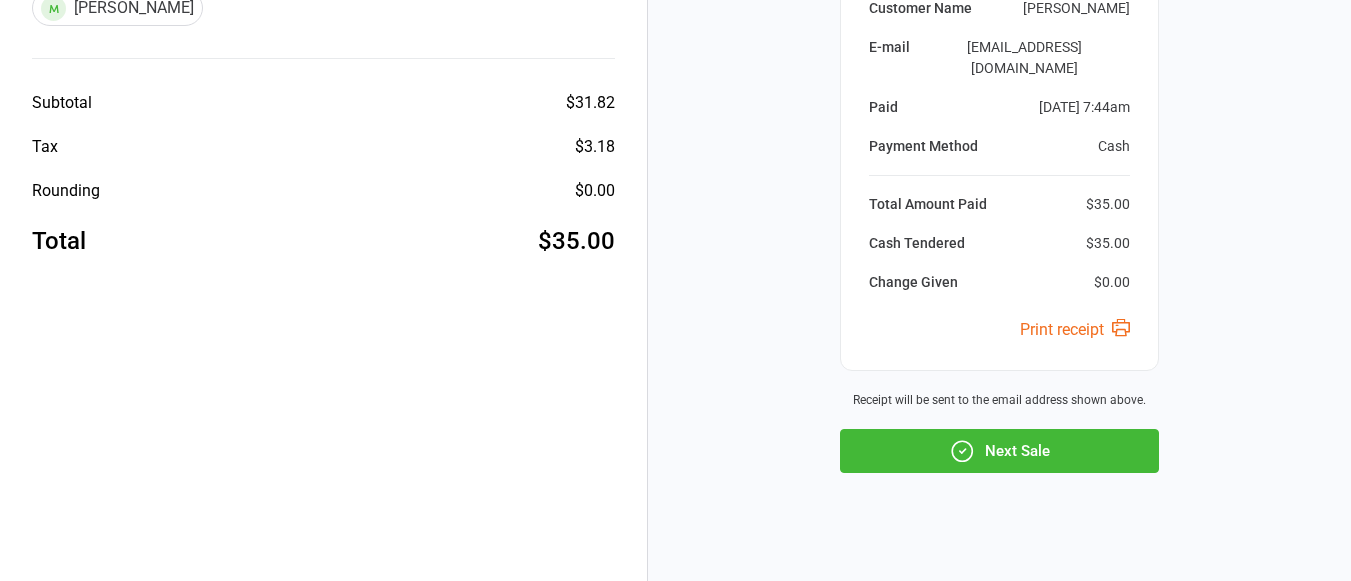 scroll, scrollTop: 352, scrollLeft: 0, axis: vertical 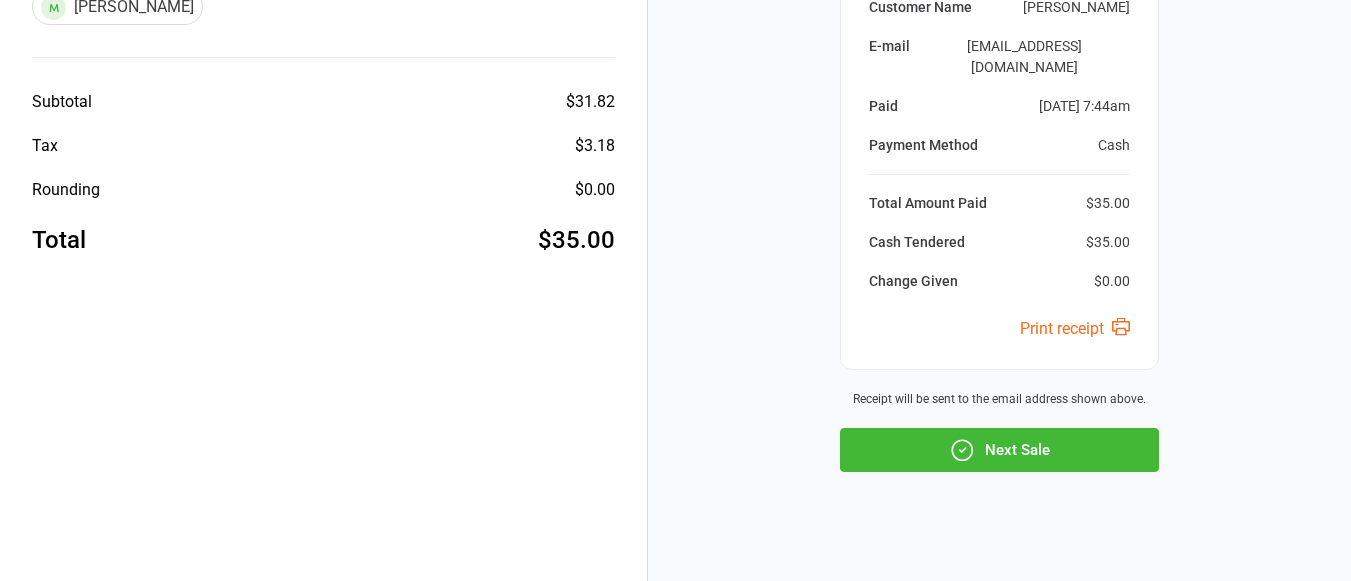 click on "Next Sale" at bounding box center [999, 450] 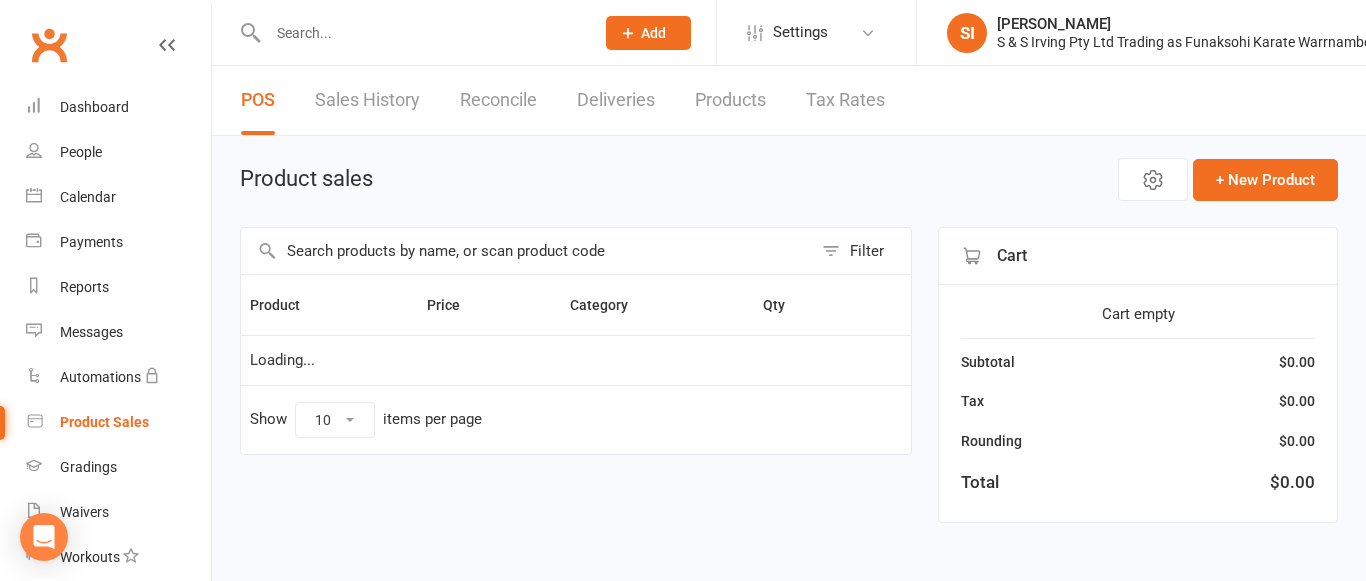 select on "10" 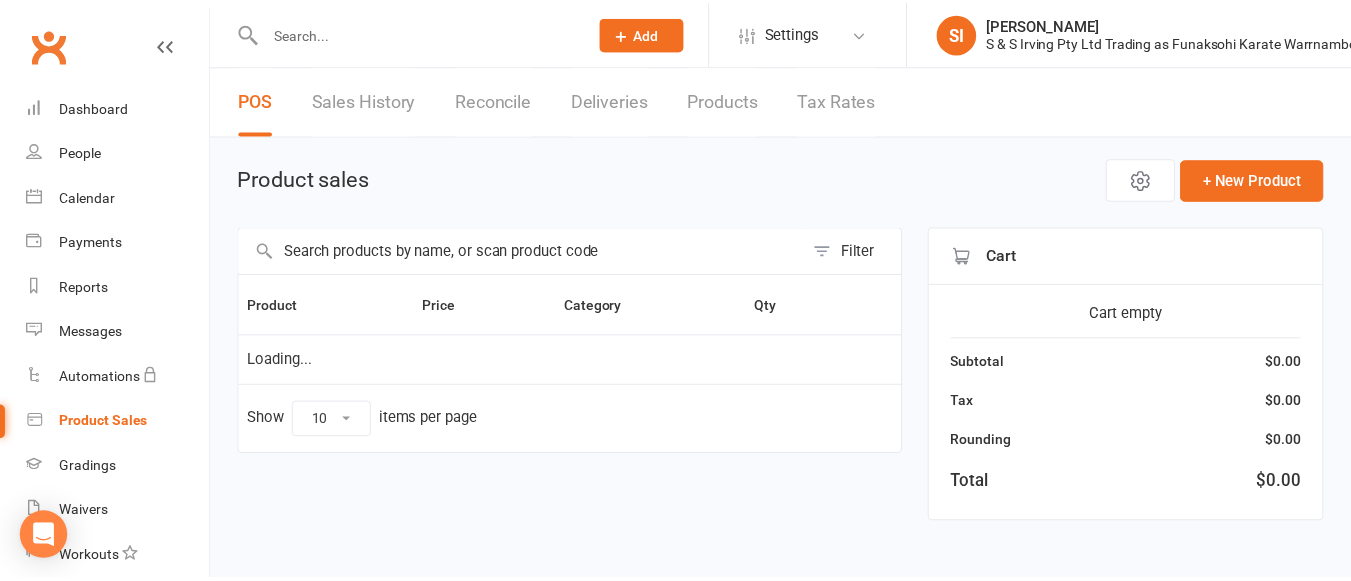 scroll, scrollTop: 0, scrollLeft: 0, axis: both 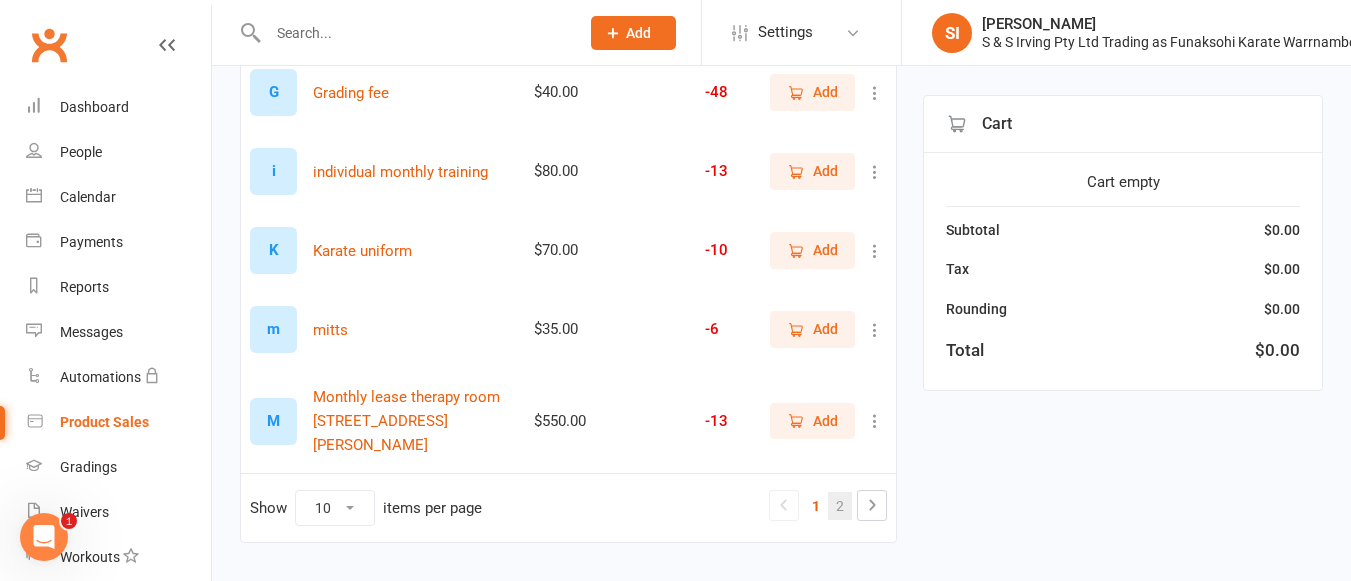 click on "2" at bounding box center [840, 506] 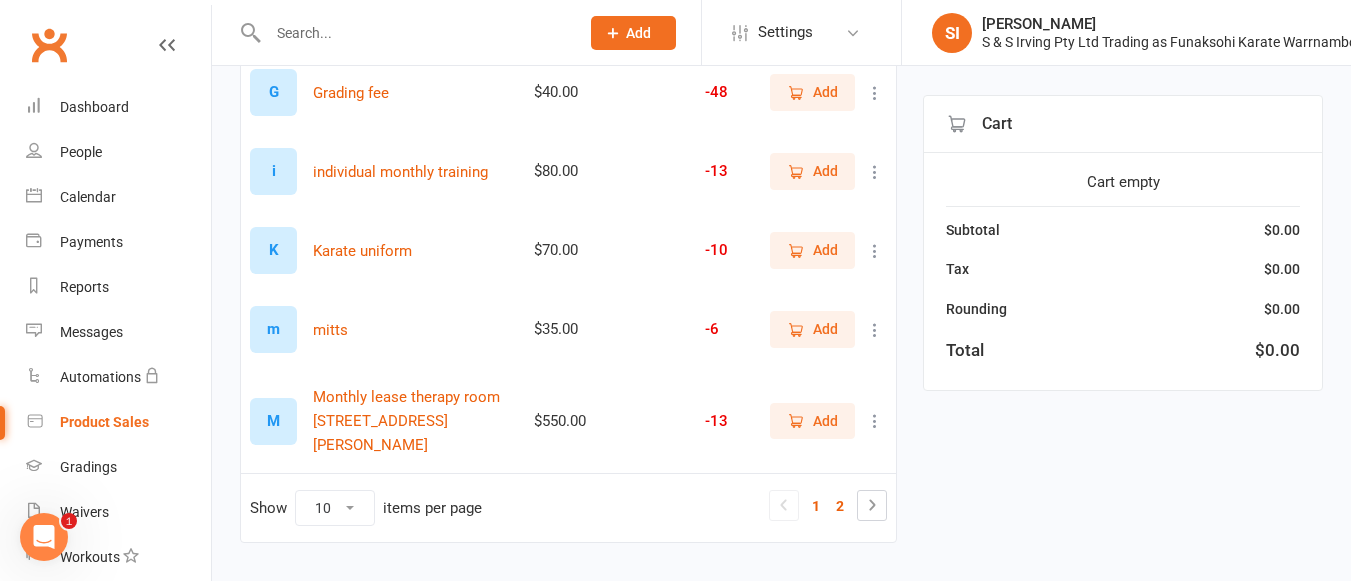 scroll, scrollTop: 226, scrollLeft: 0, axis: vertical 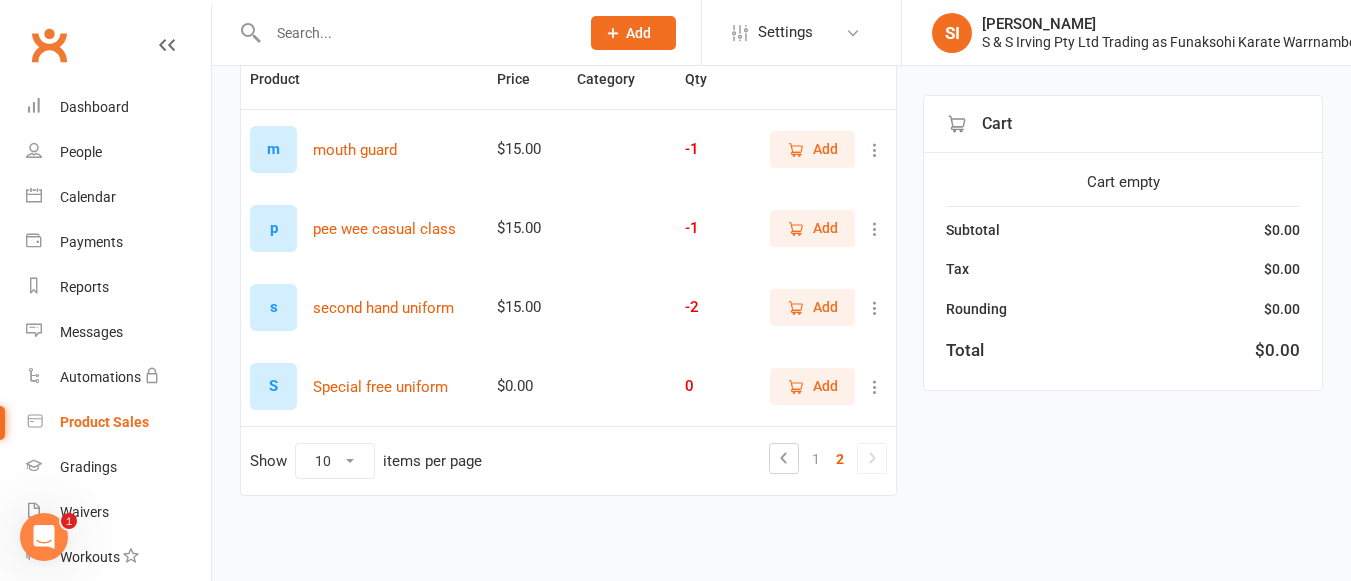 click on "Add" at bounding box center [812, 228] 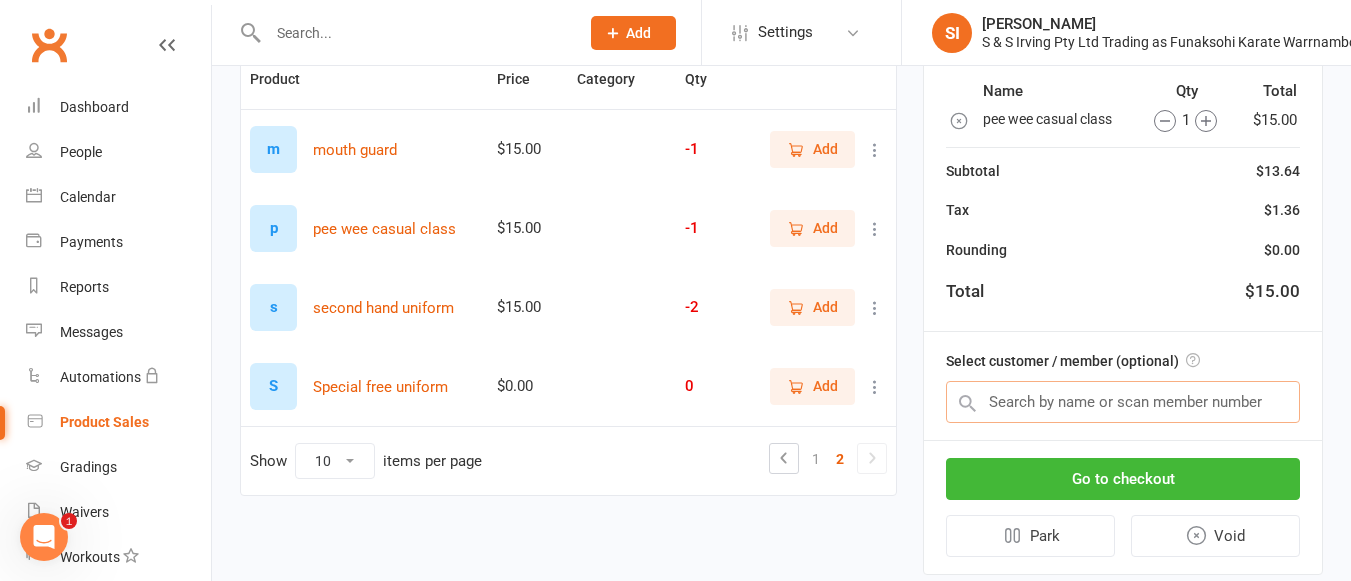 click at bounding box center (1123, 402) 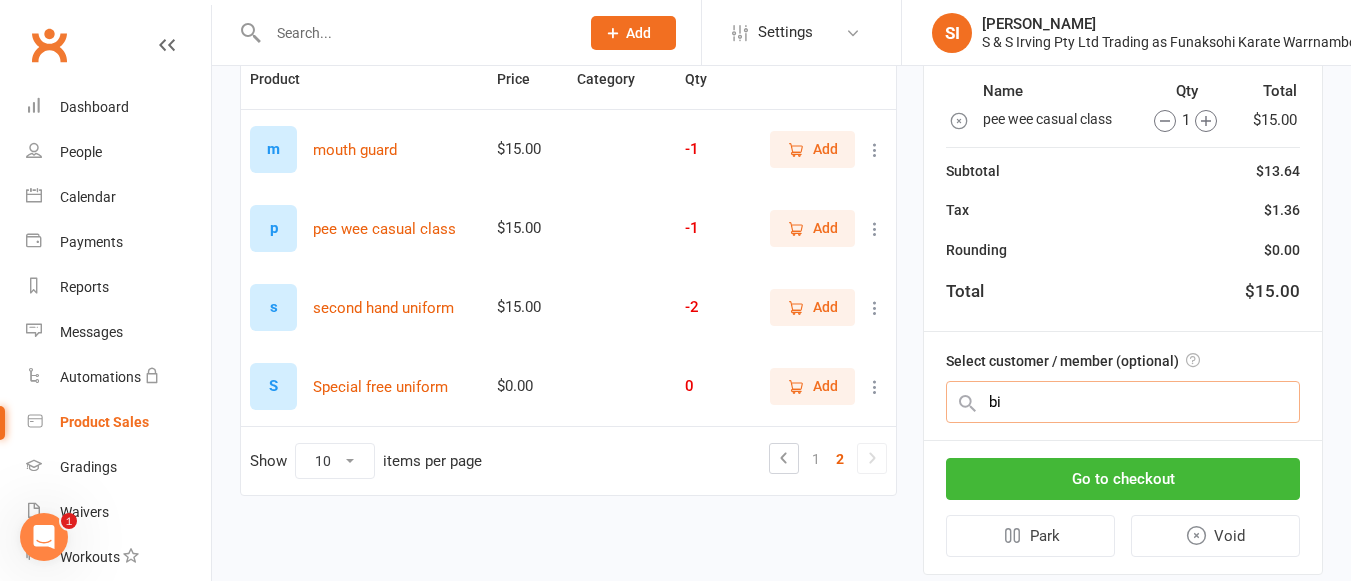 type on "bib" 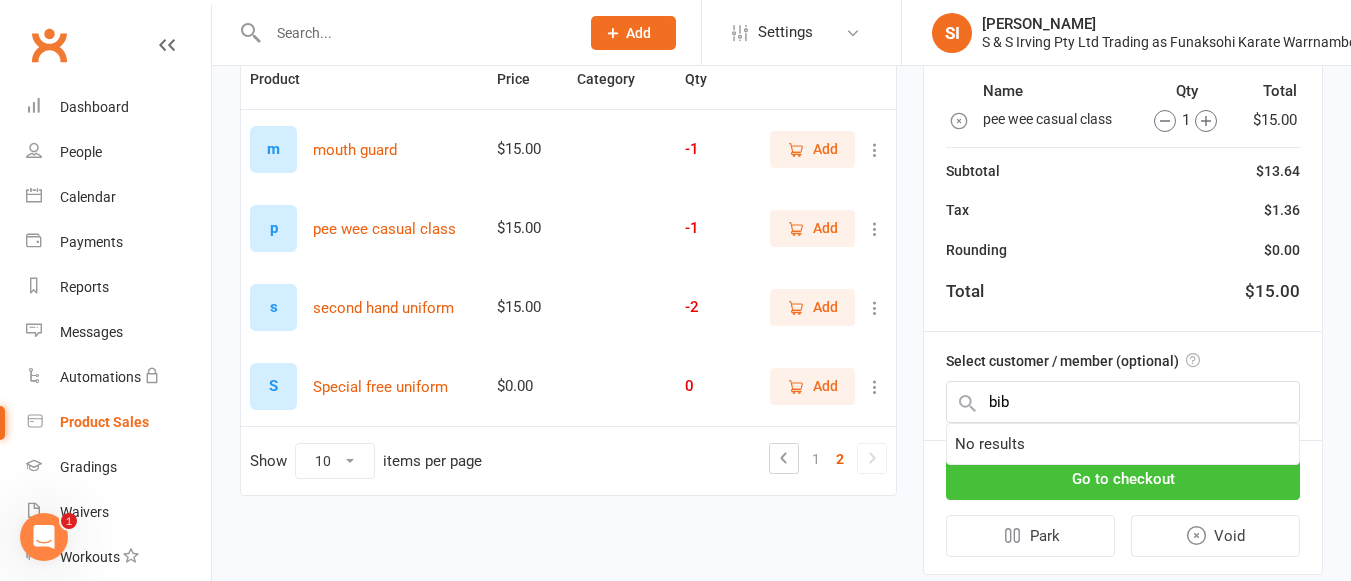 type 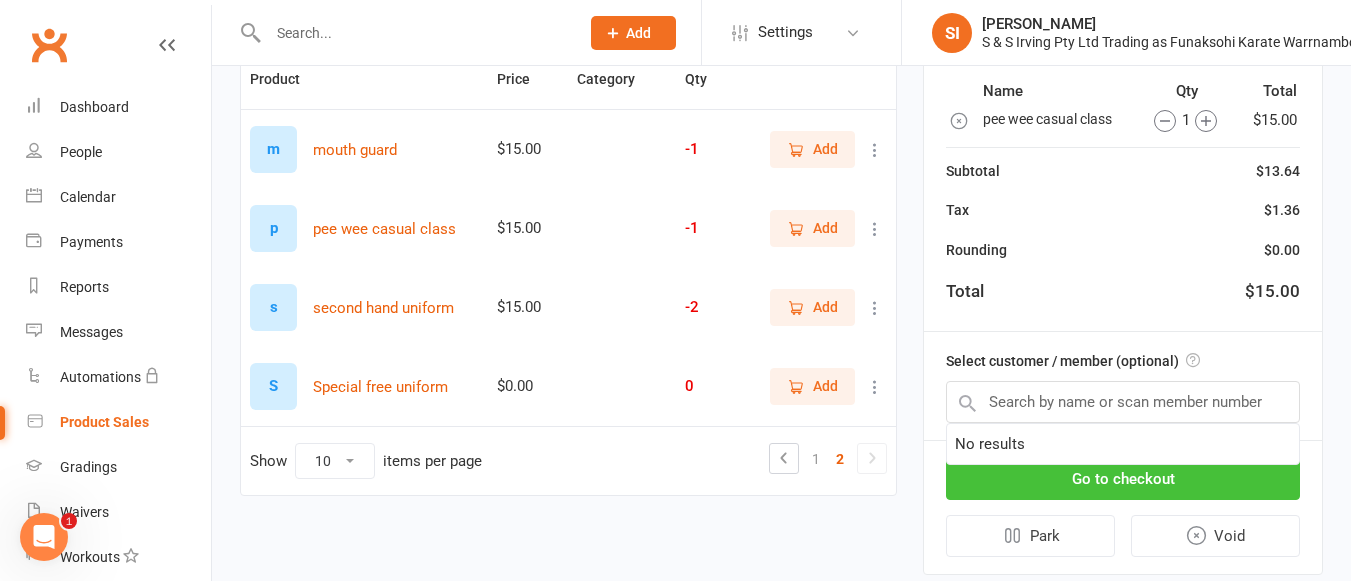click on "Go to checkout" at bounding box center [1123, 479] 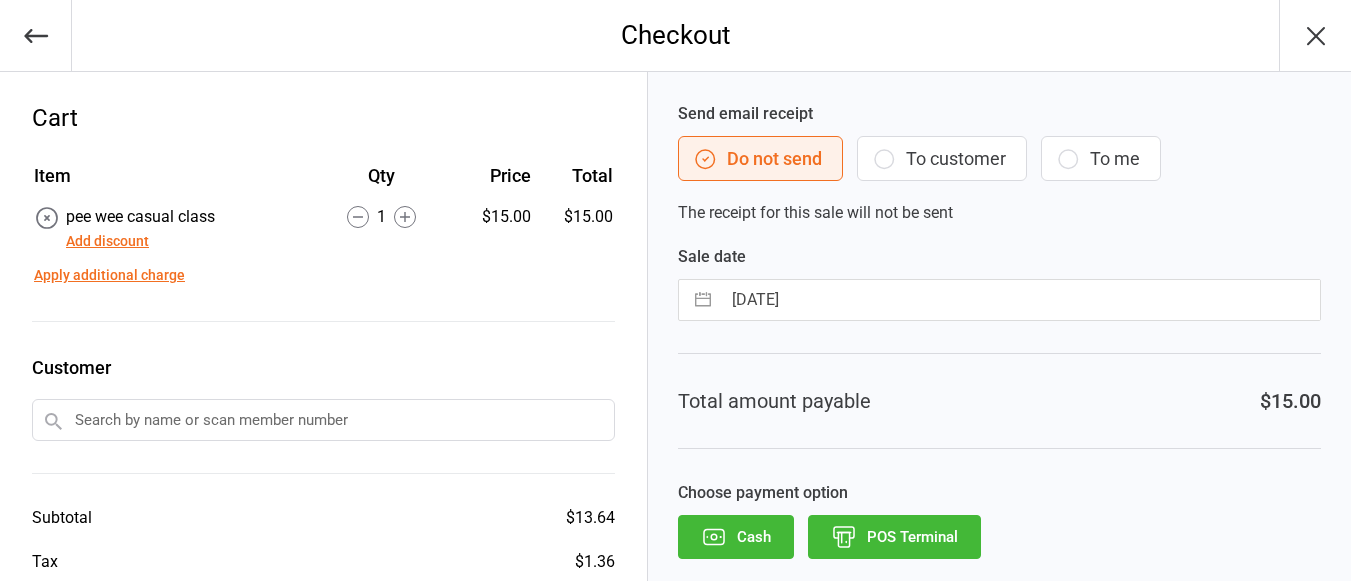 scroll, scrollTop: 0, scrollLeft: 0, axis: both 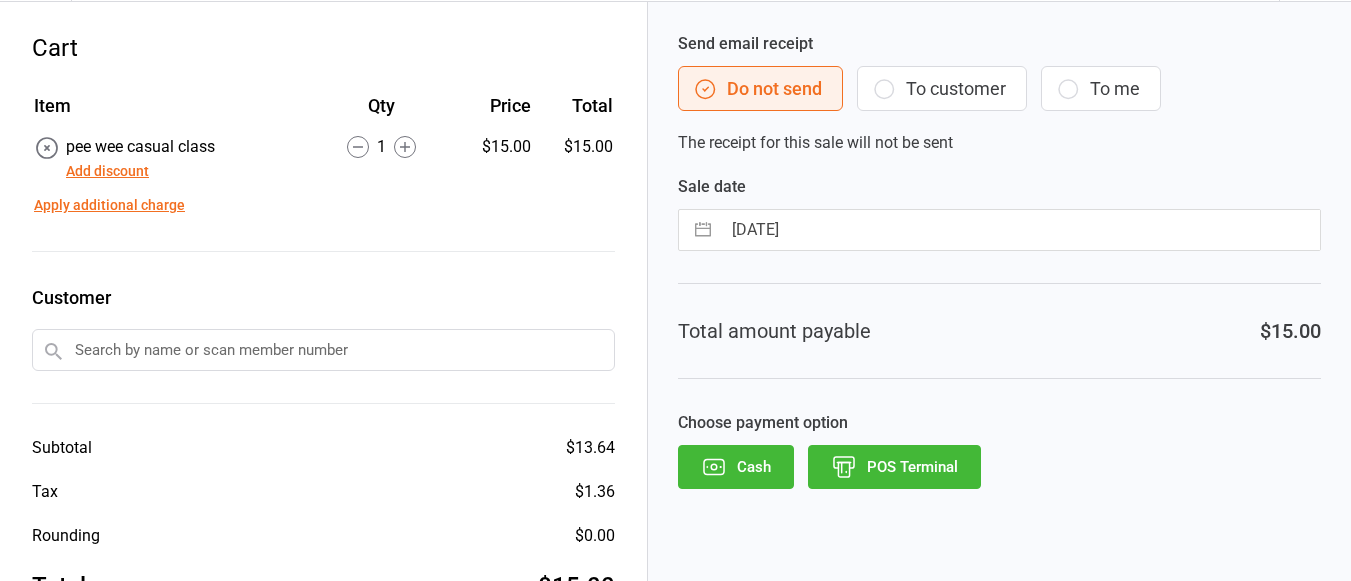 click at bounding box center [703, 230] 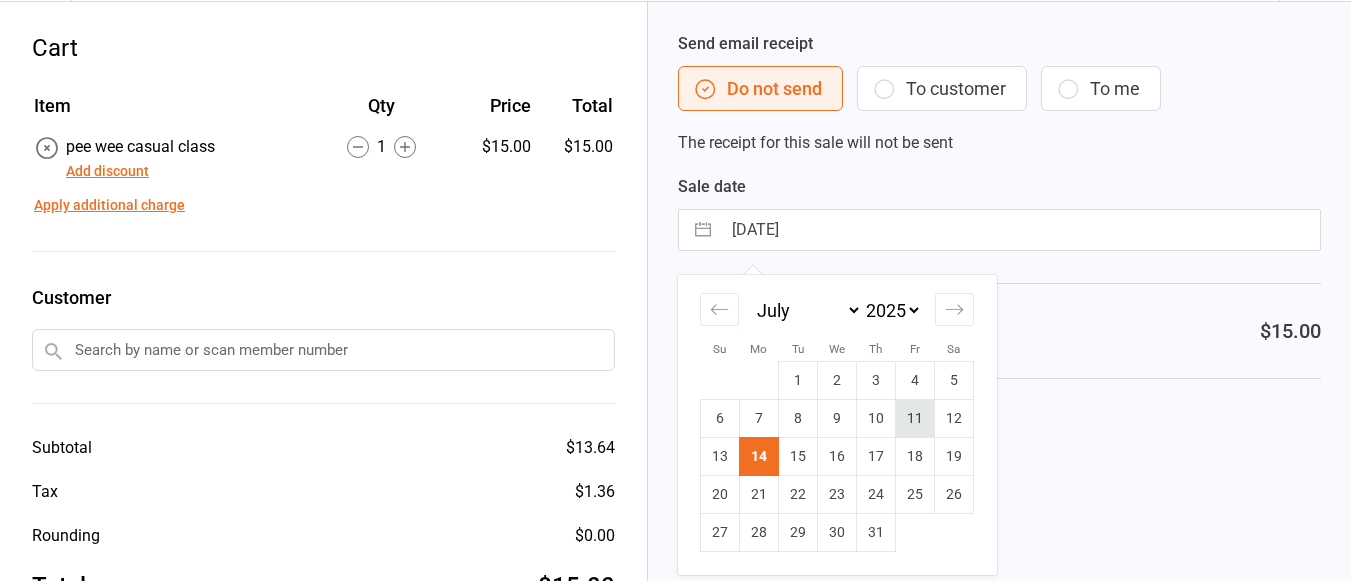 click on "11" at bounding box center (915, 419) 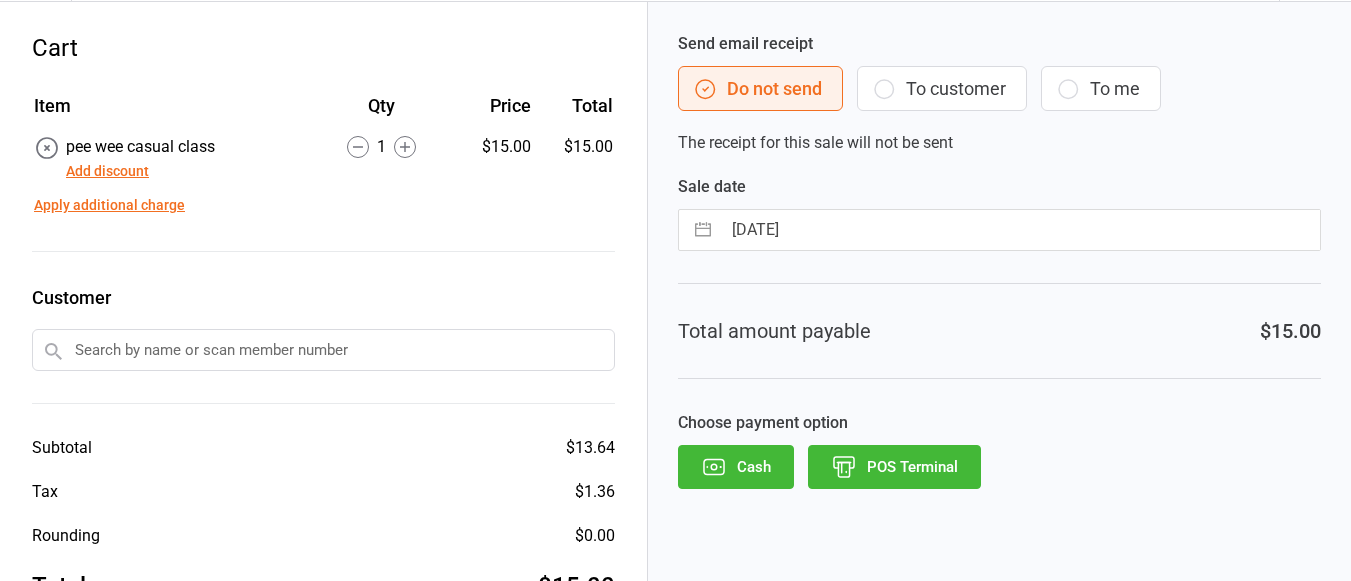 click on "POS Terminal" at bounding box center [894, 467] 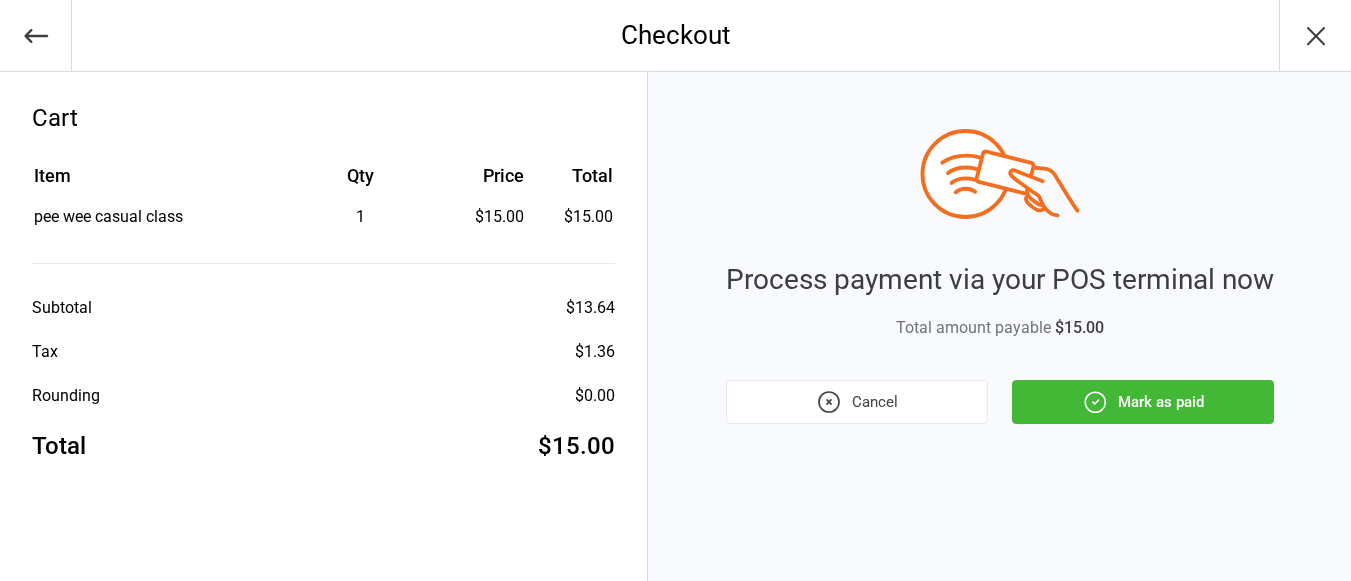 scroll, scrollTop: 0, scrollLeft: 0, axis: both 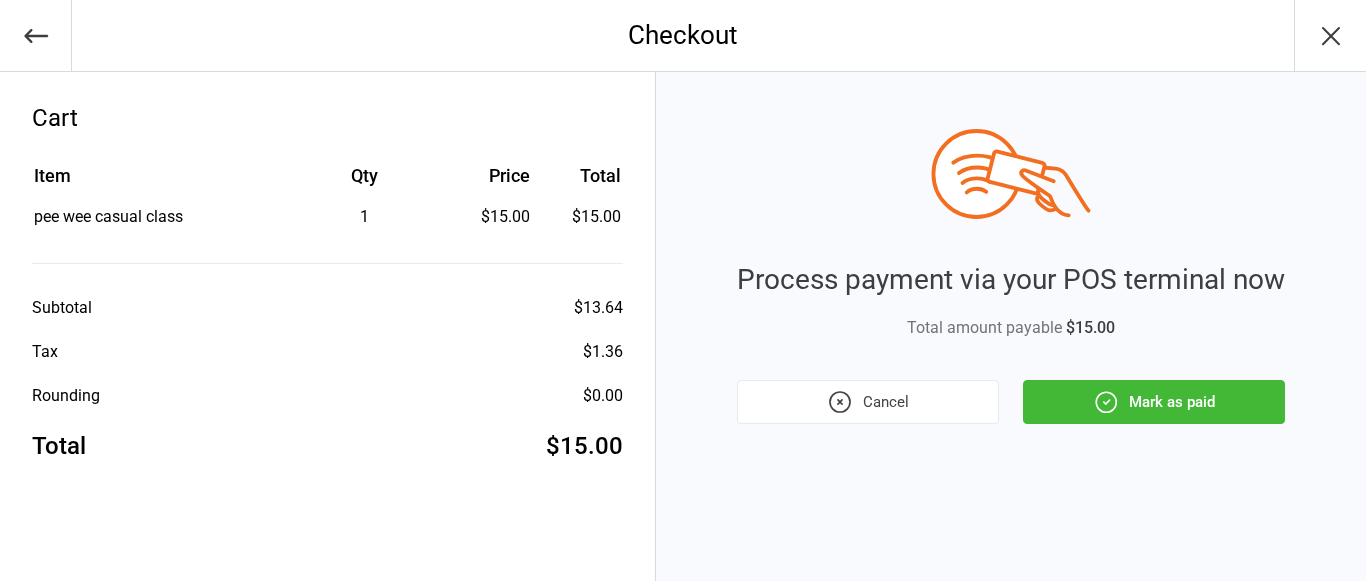 click on "Mark as paid" at bounding box center (1154, 402) 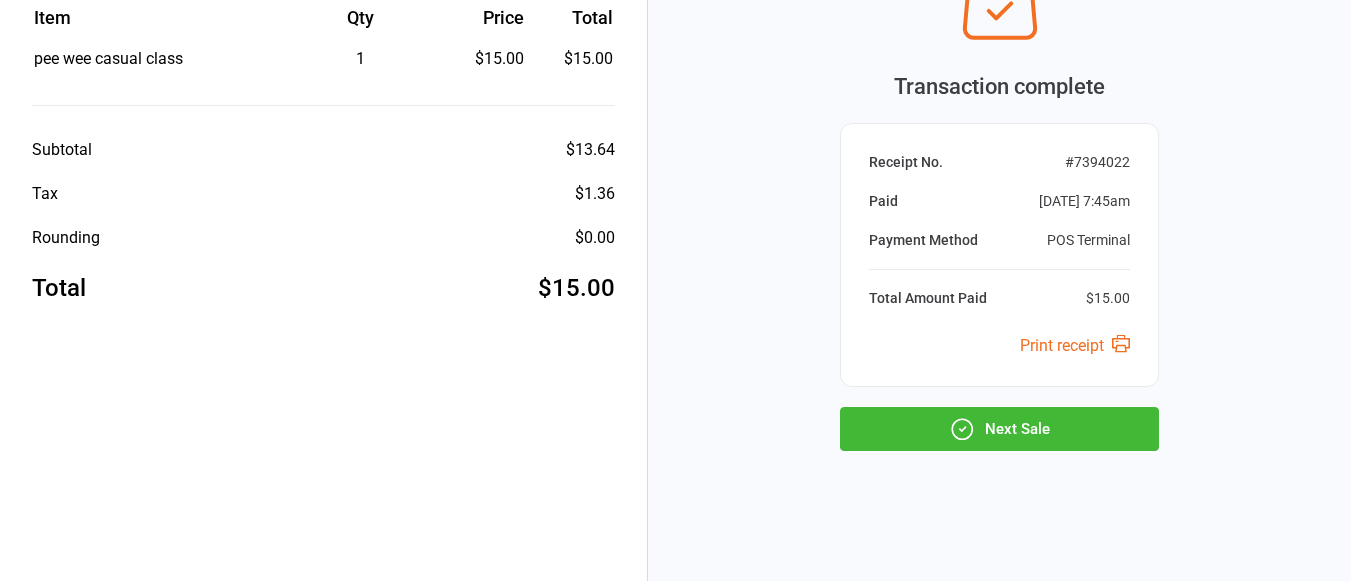 scroll, scrollTop: 0, scrollLeft: 0, axis: both 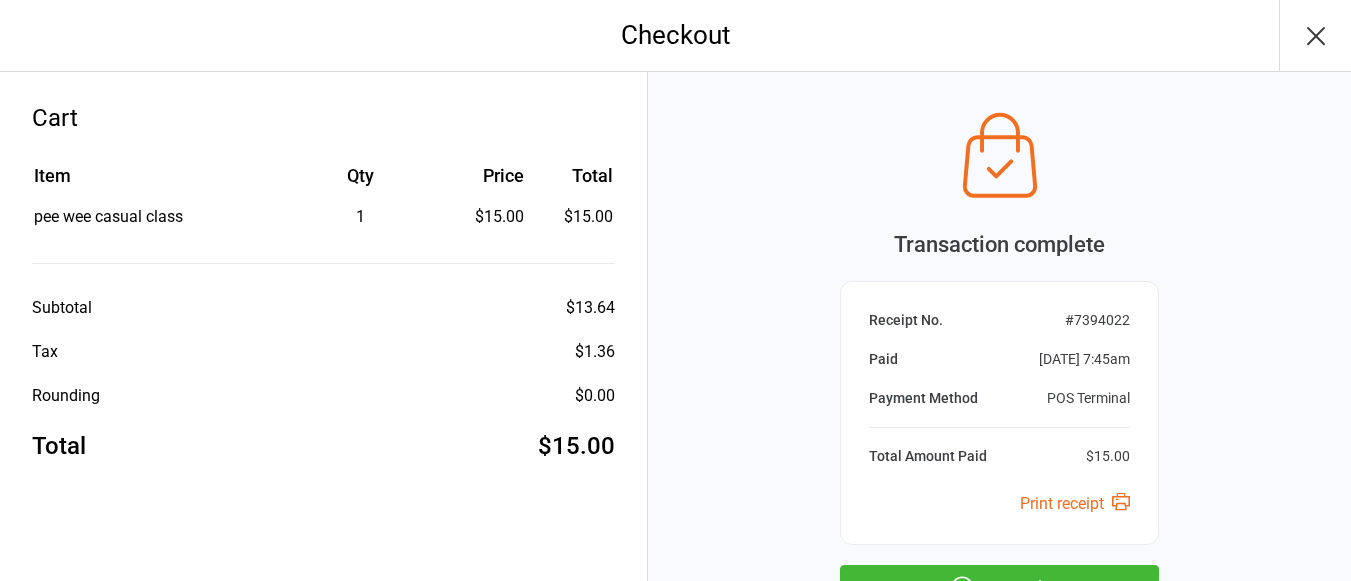 click 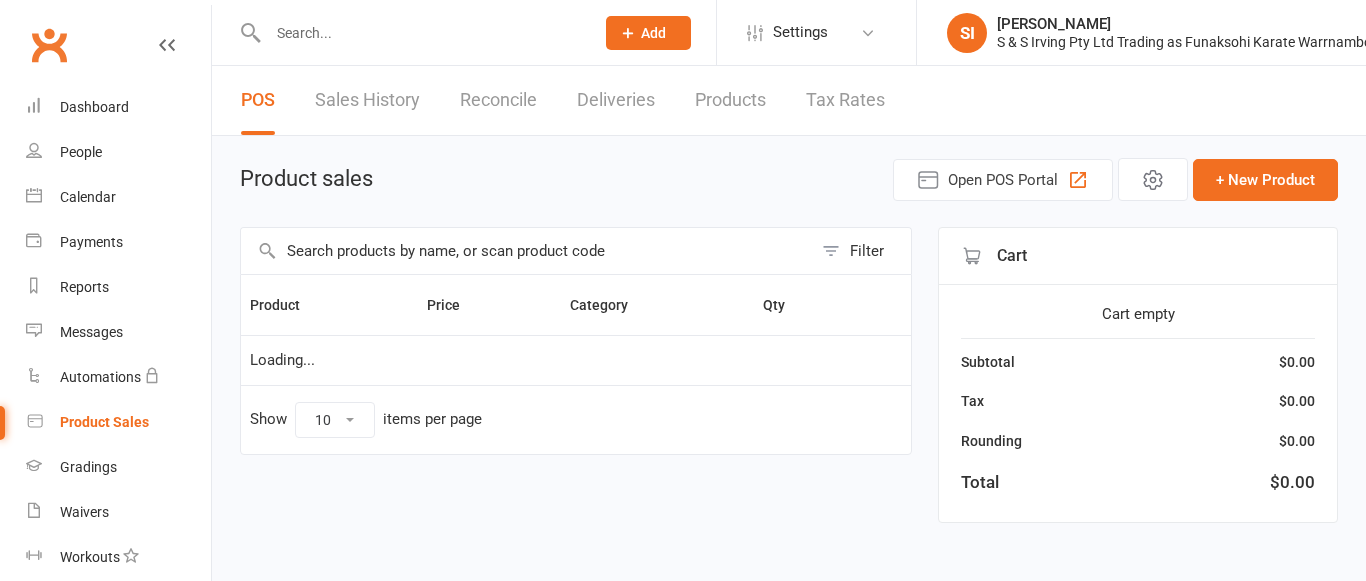 scroll, scrollTop: 0, scrollLeft: 0, axis: both 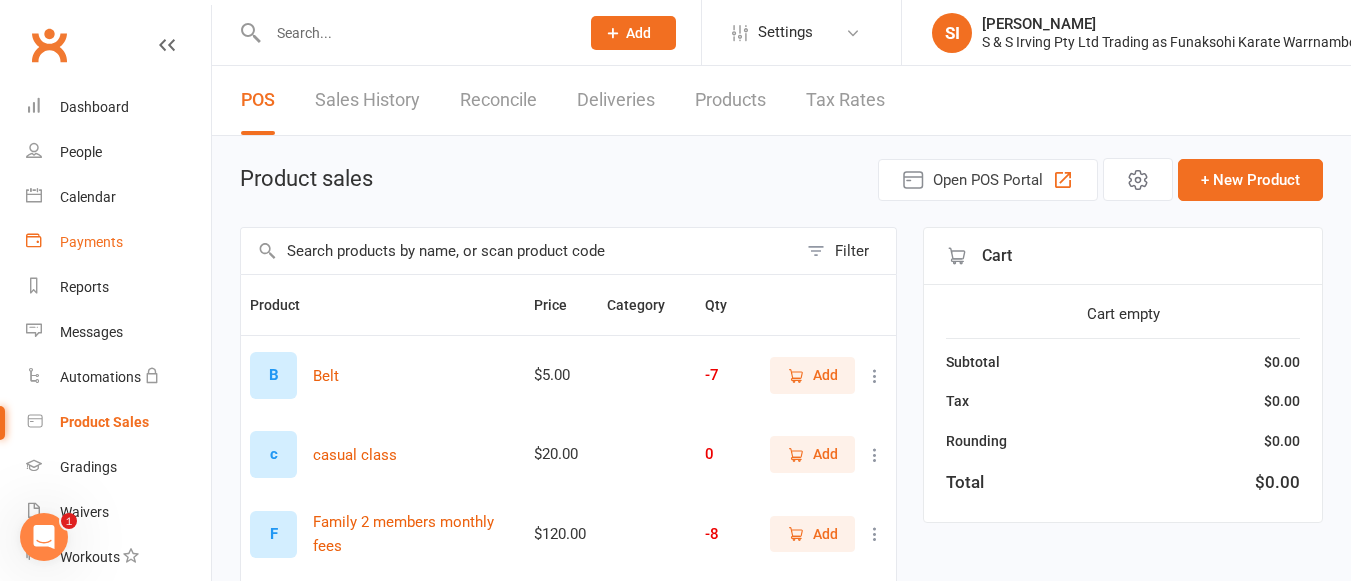 click on "Payments" at bounding box center (118, 242) 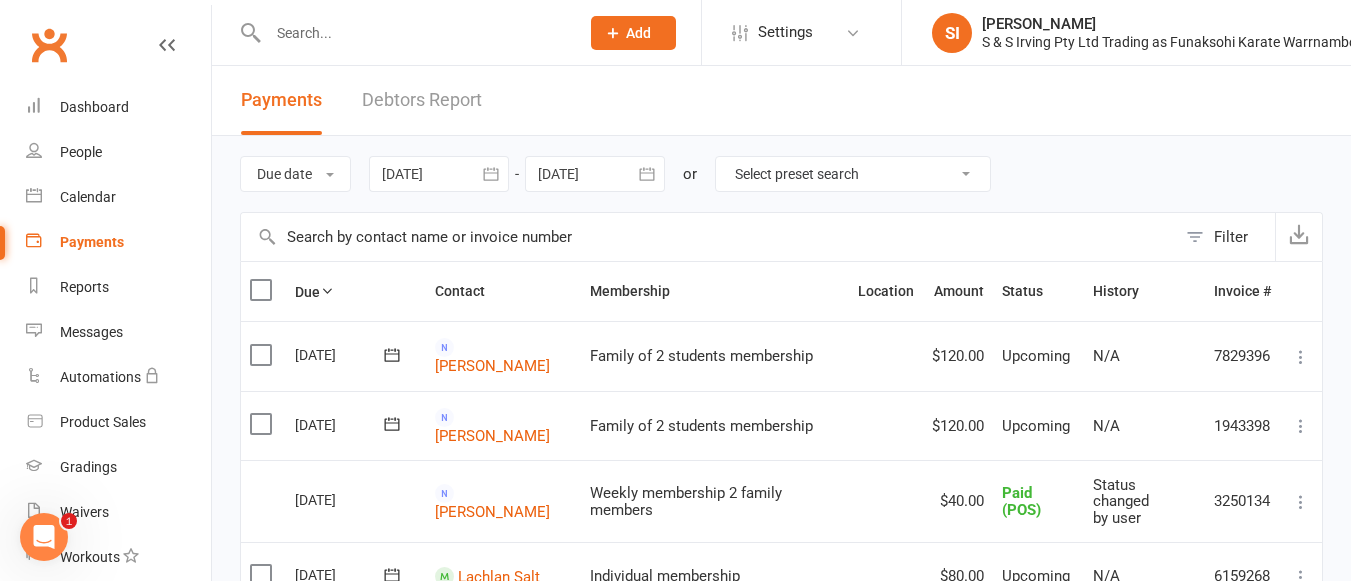 click at bounding box center (708, 237) 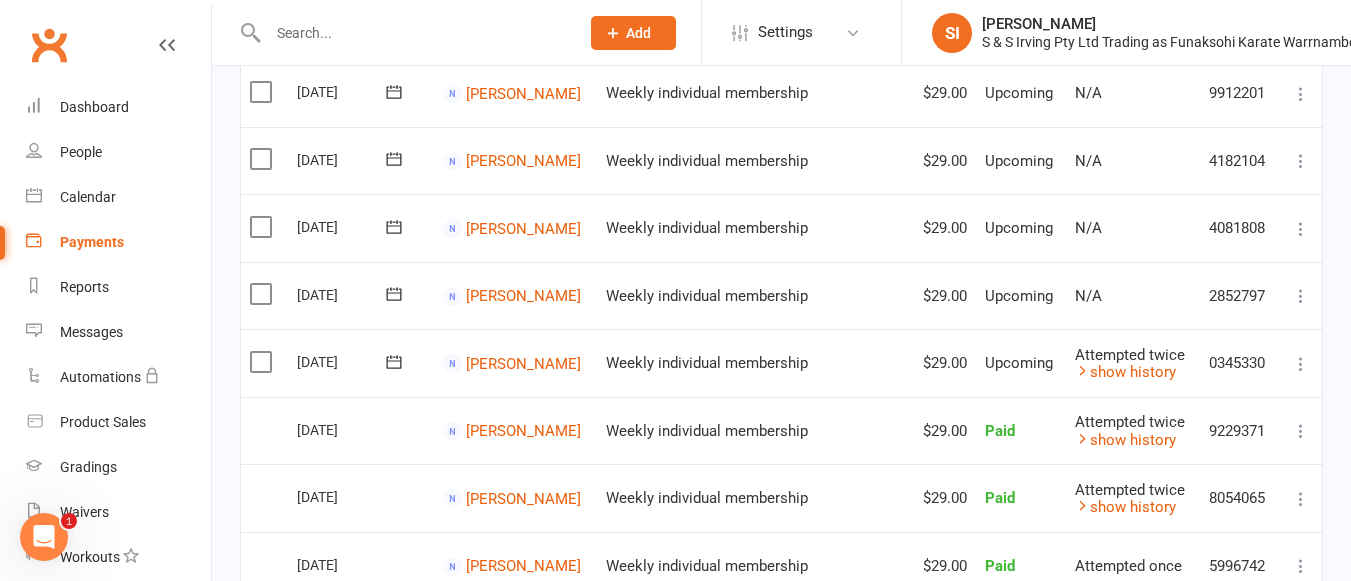 scroll, scrollTop: 264, scrollLeft: 0, axis: vertical 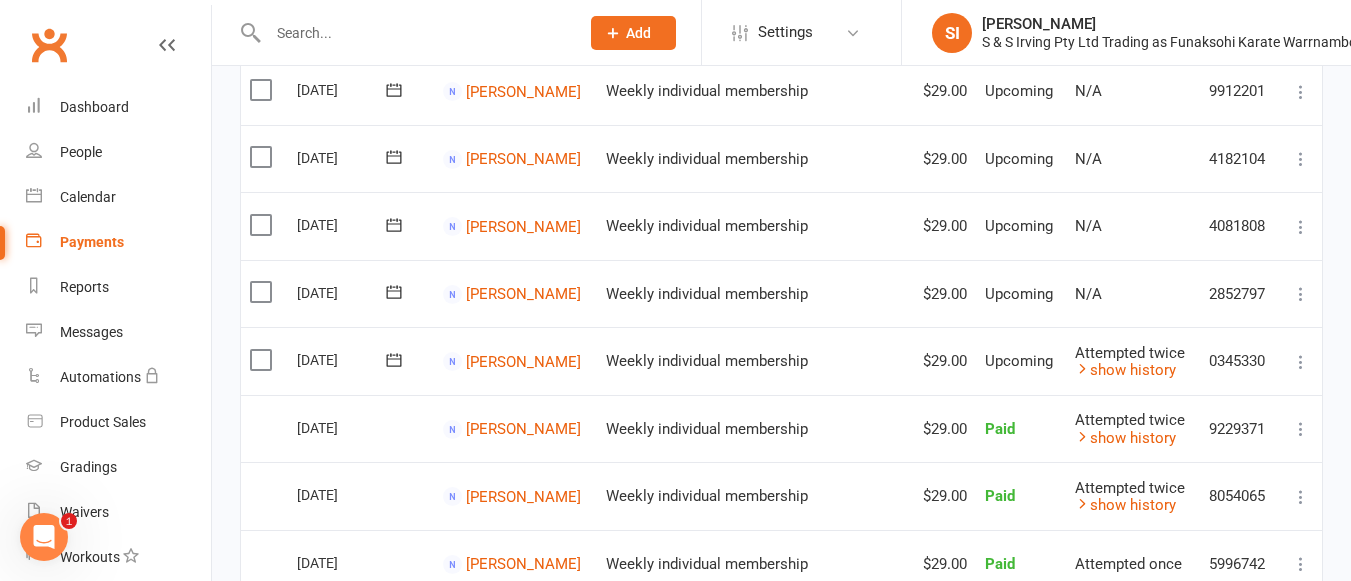type on "[PERSON_NAME]" 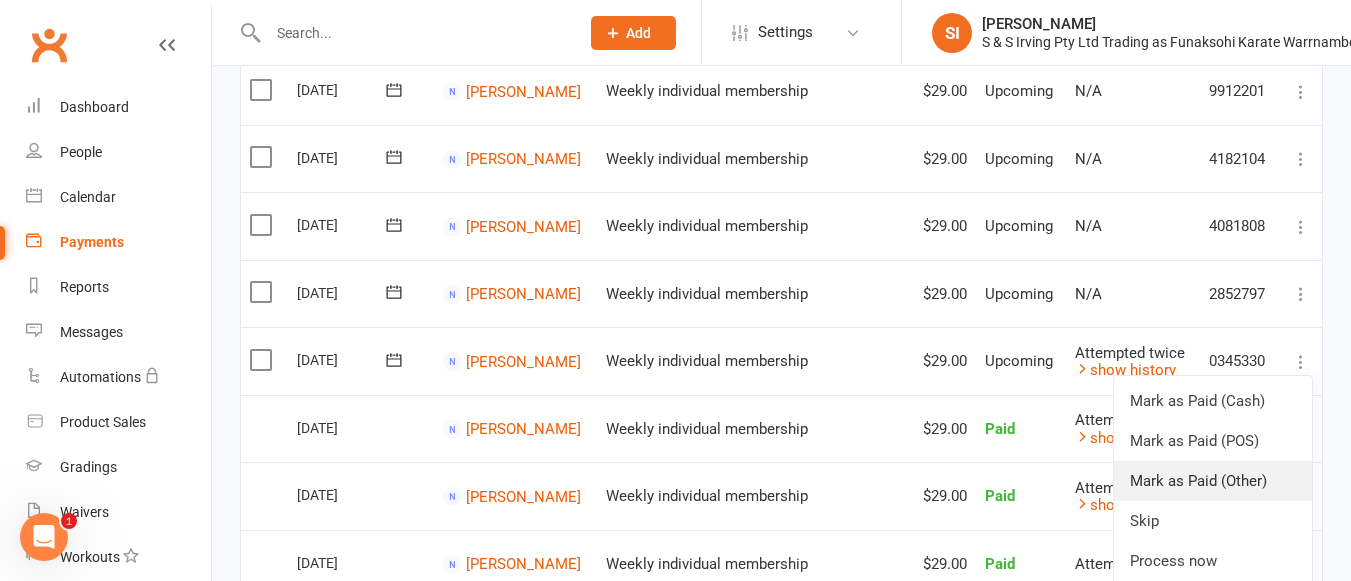 click on "Mark as Paid (Other)" at bounding box center (1213, 481) 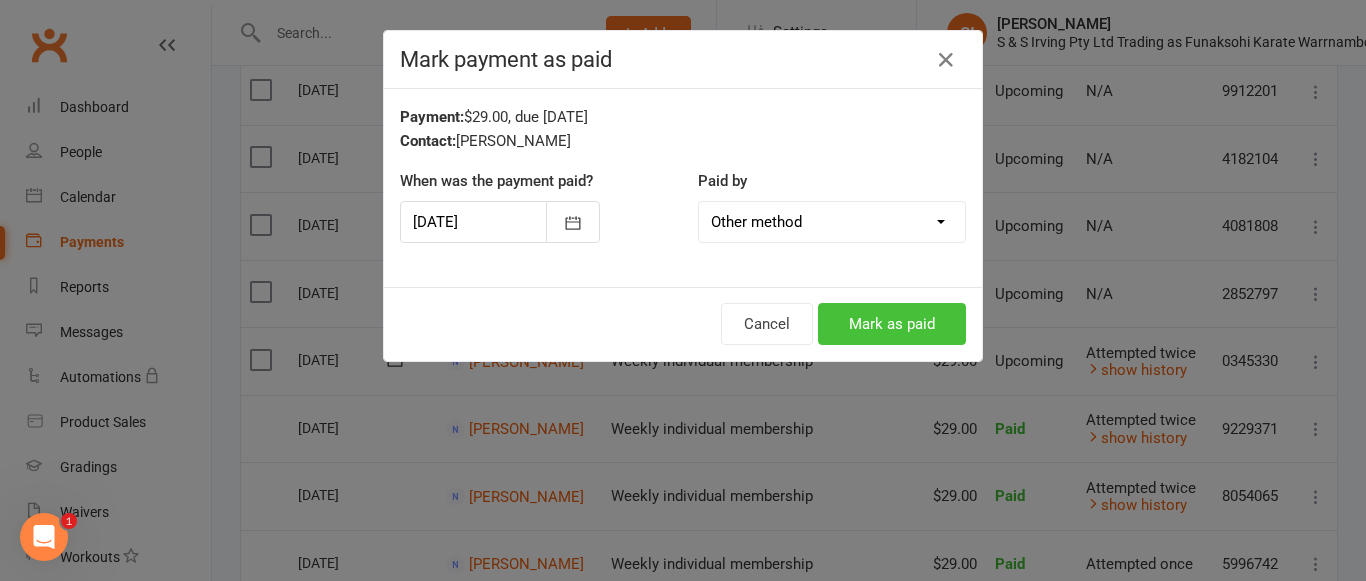 click on "Mark as paid" at bounding box center (892, 324) 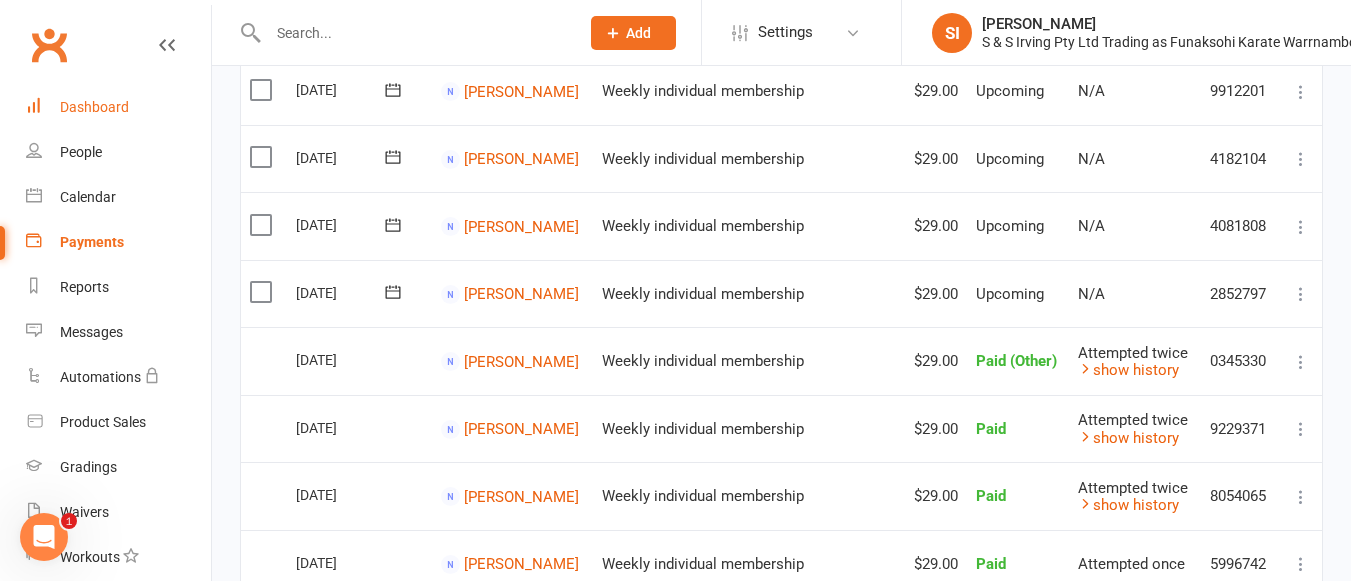 click on "Dashboard" at bounding box center [94, 107] 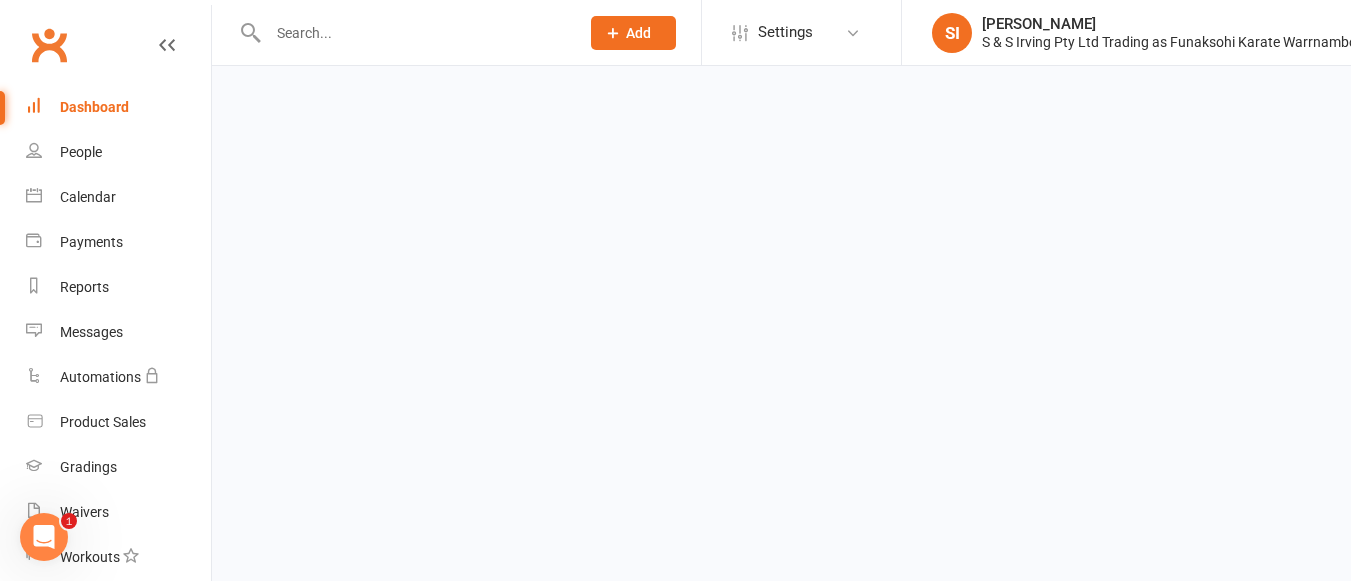 scroll, scrollTop: 0, scrollLeft: 0, axis: both 